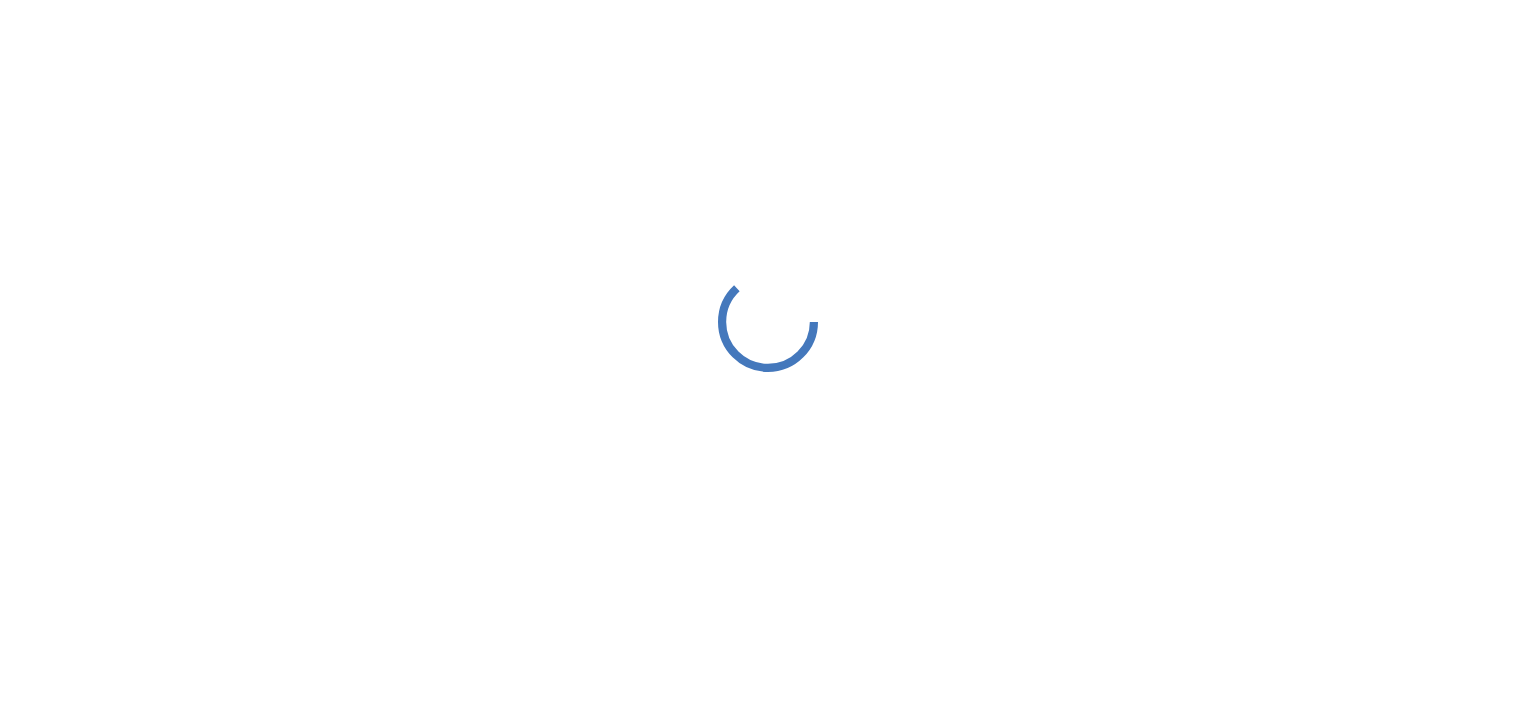 scroll, scrollTop: 0, scrollLeft: 0, axis: both 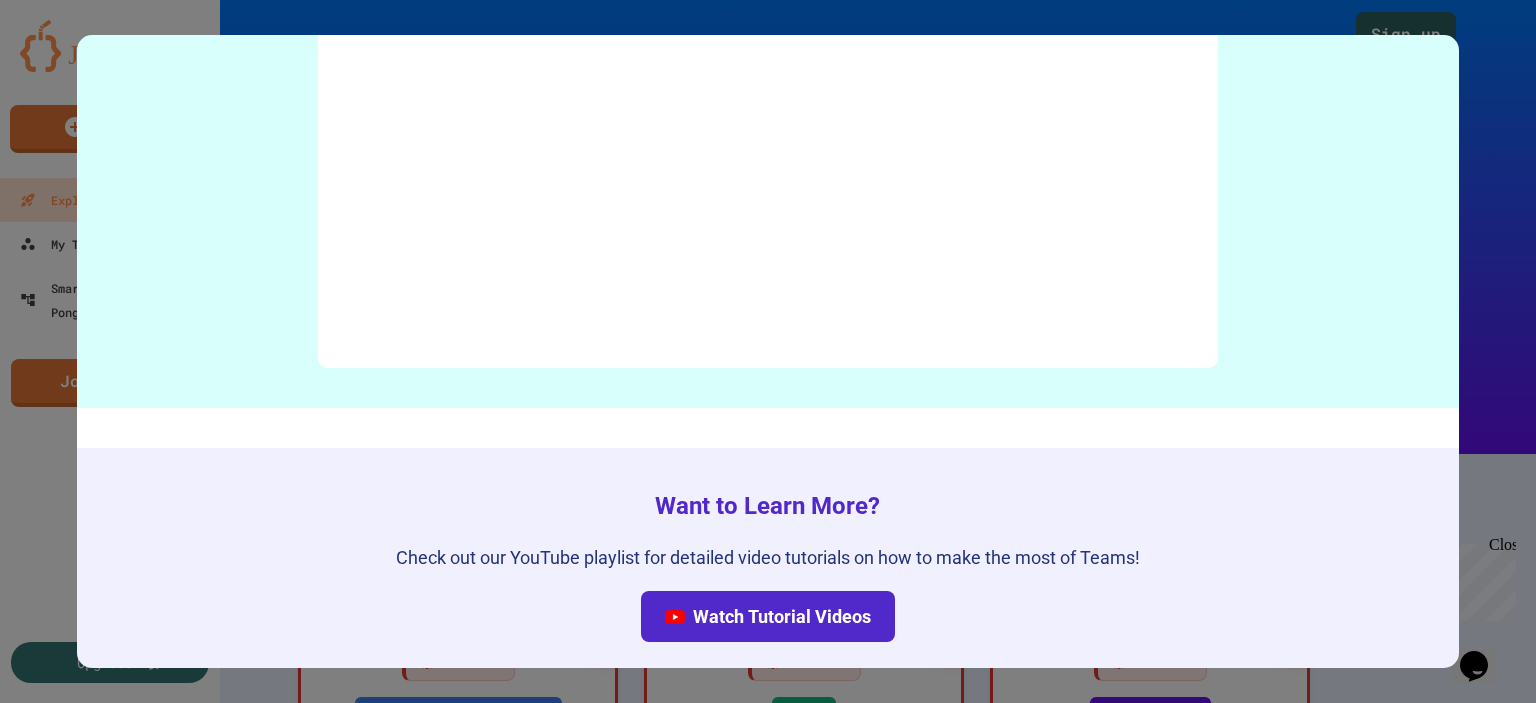 click on "8 [PERSON_NAME] Team Collaboration Empower students to work together on exciting group coding projects. Your browser does not support the video tag." at bounding box center [768, -1617] 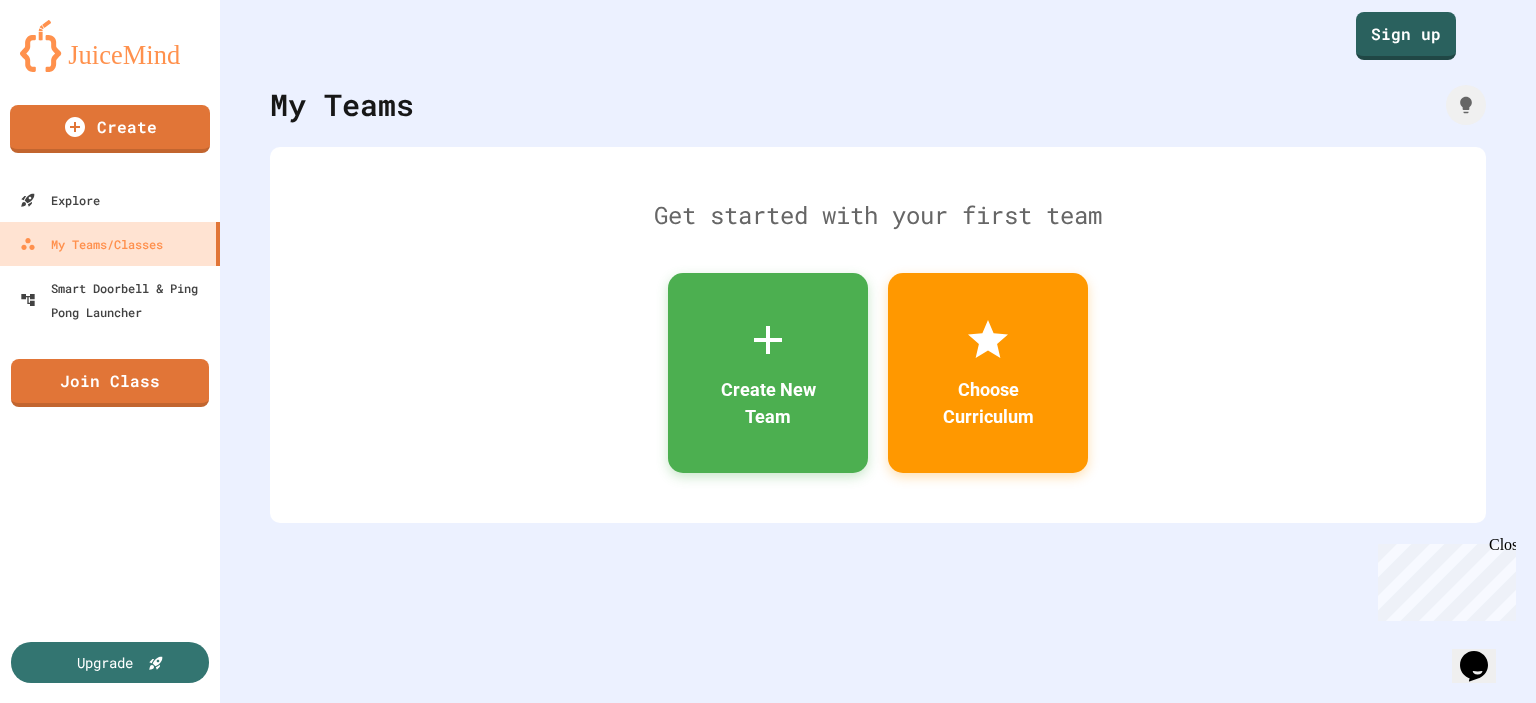 click 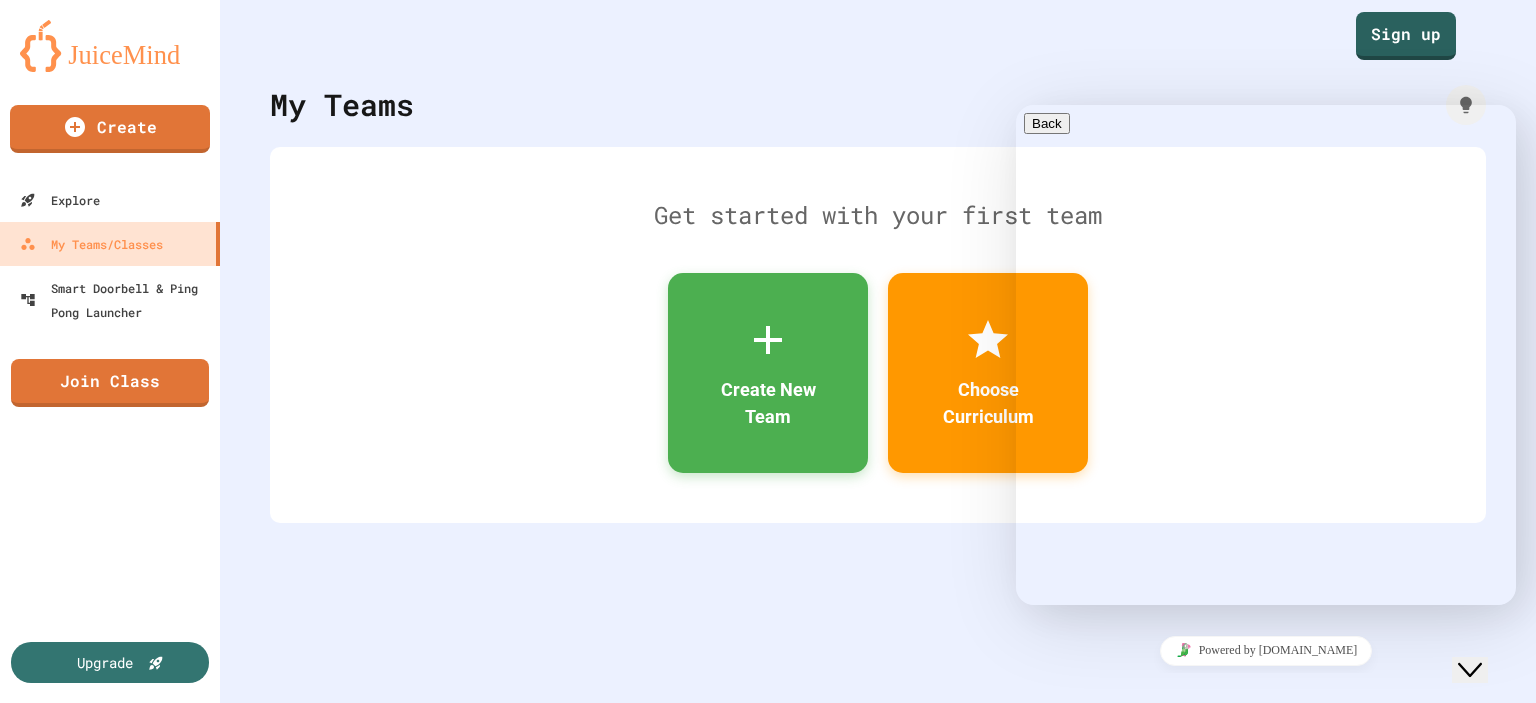 click 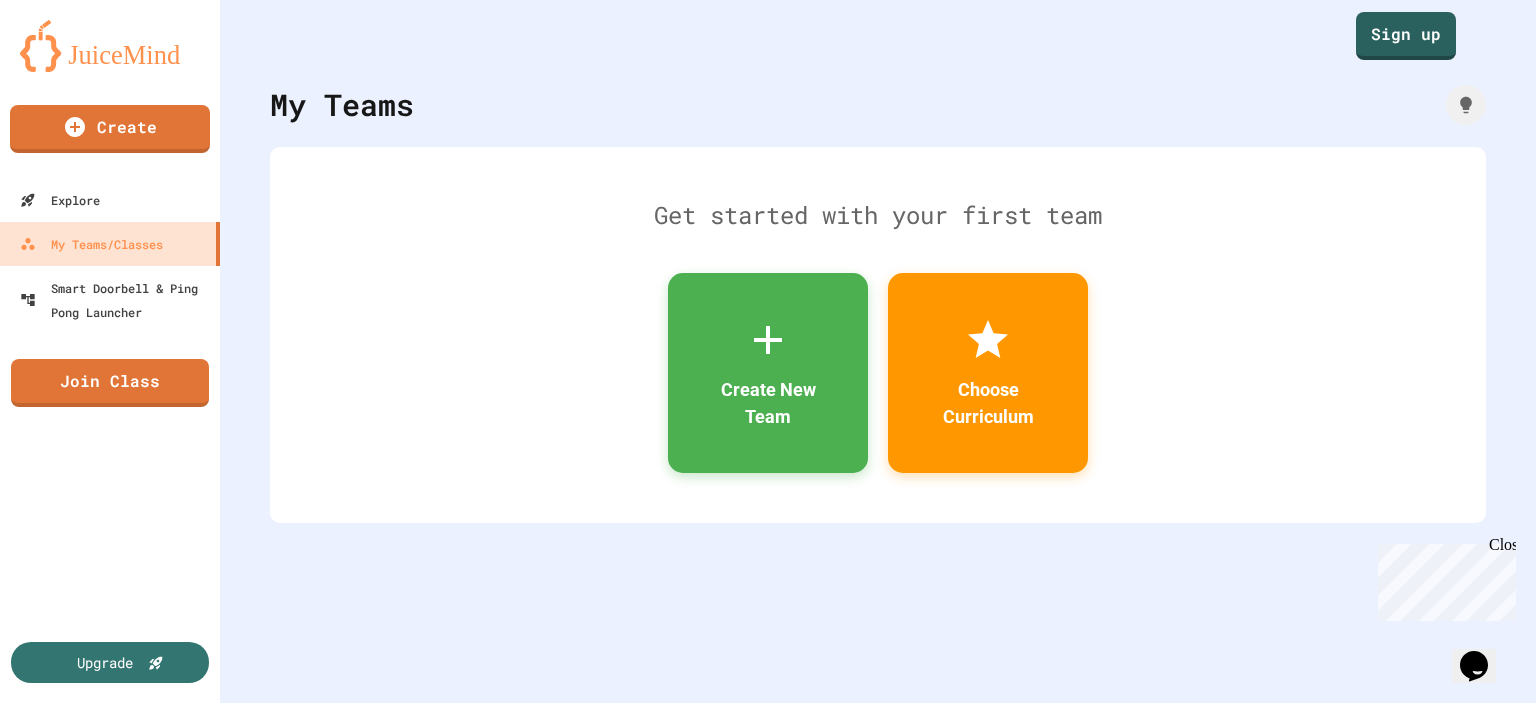 click 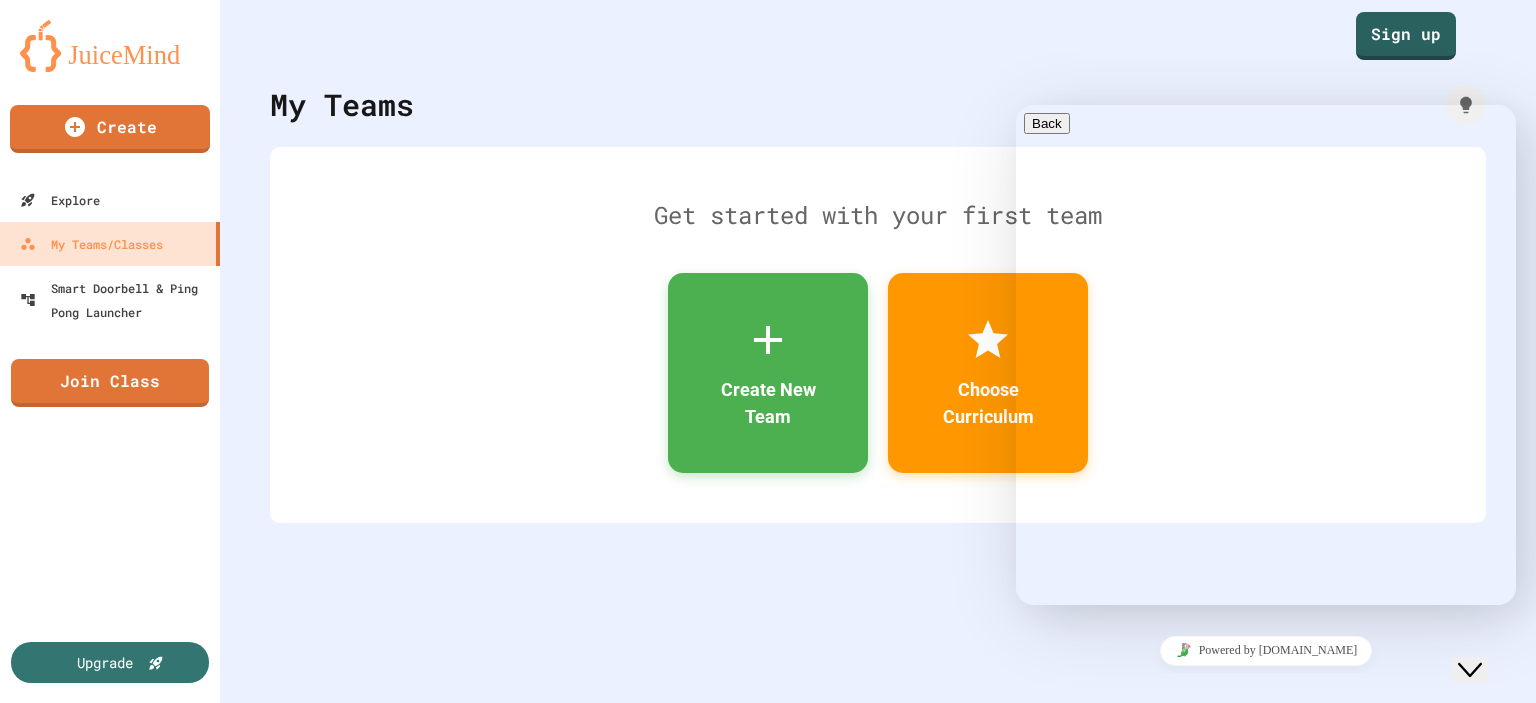 click at bounding box center [1024, 802] 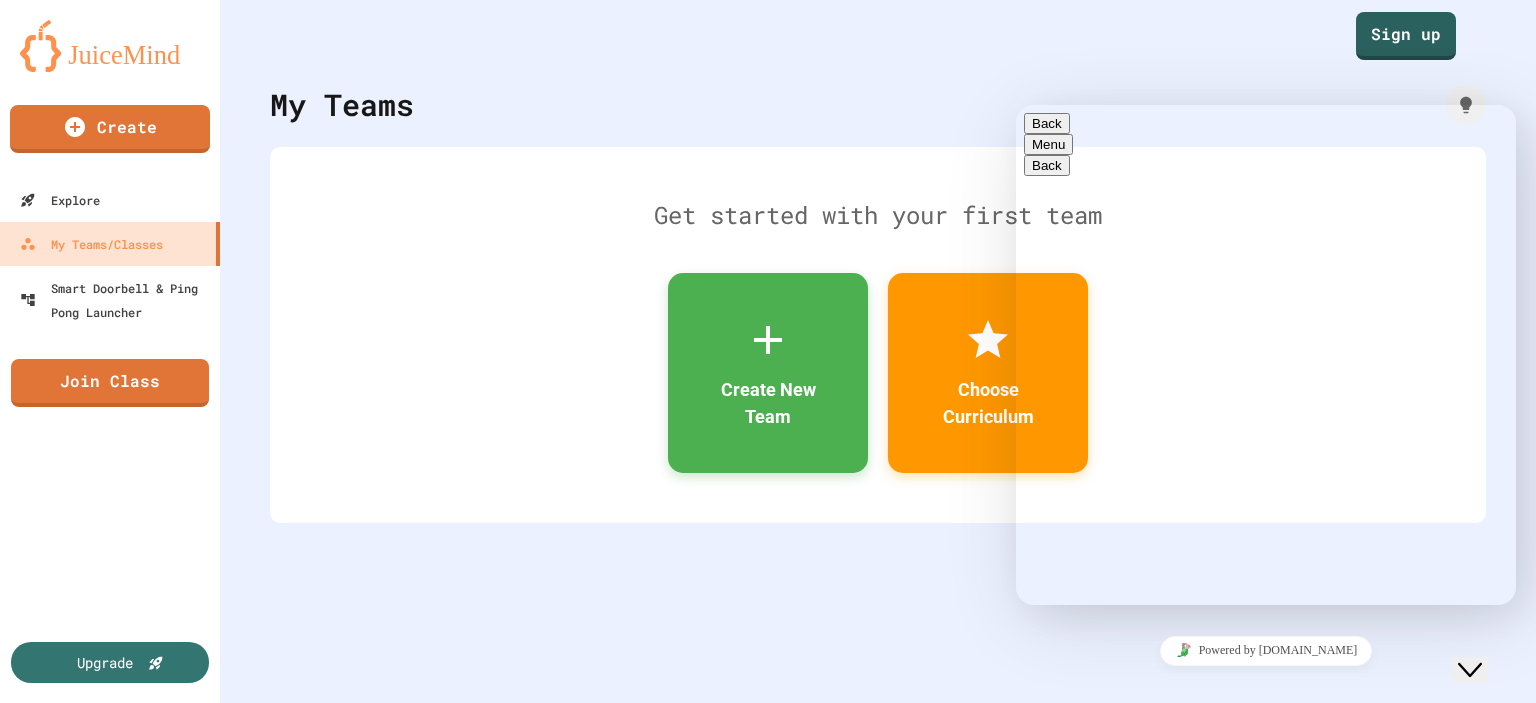 click at bounding box center [1016, 105] 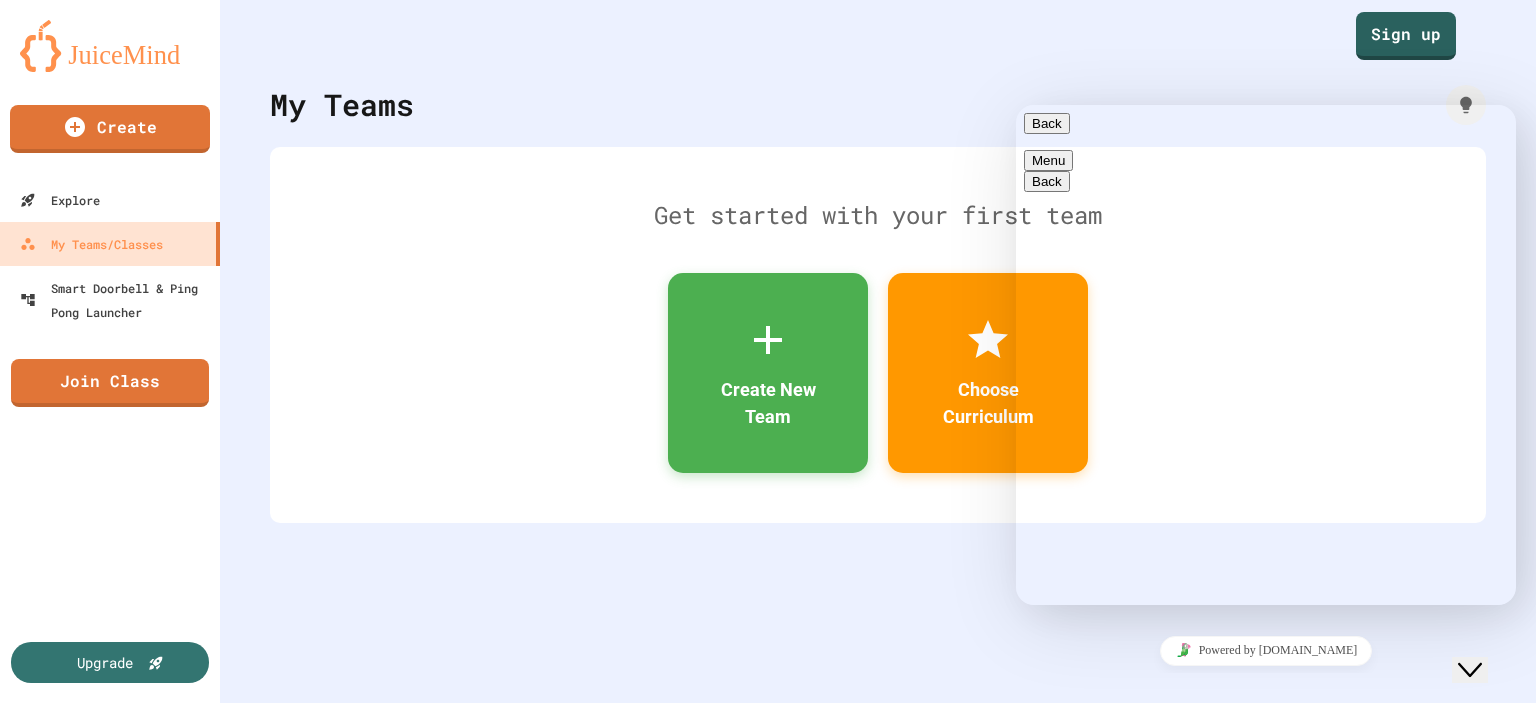 click on "My Teams Get started with your first team Create New Team Choose Curriculum" at bounding box center (878, 351) 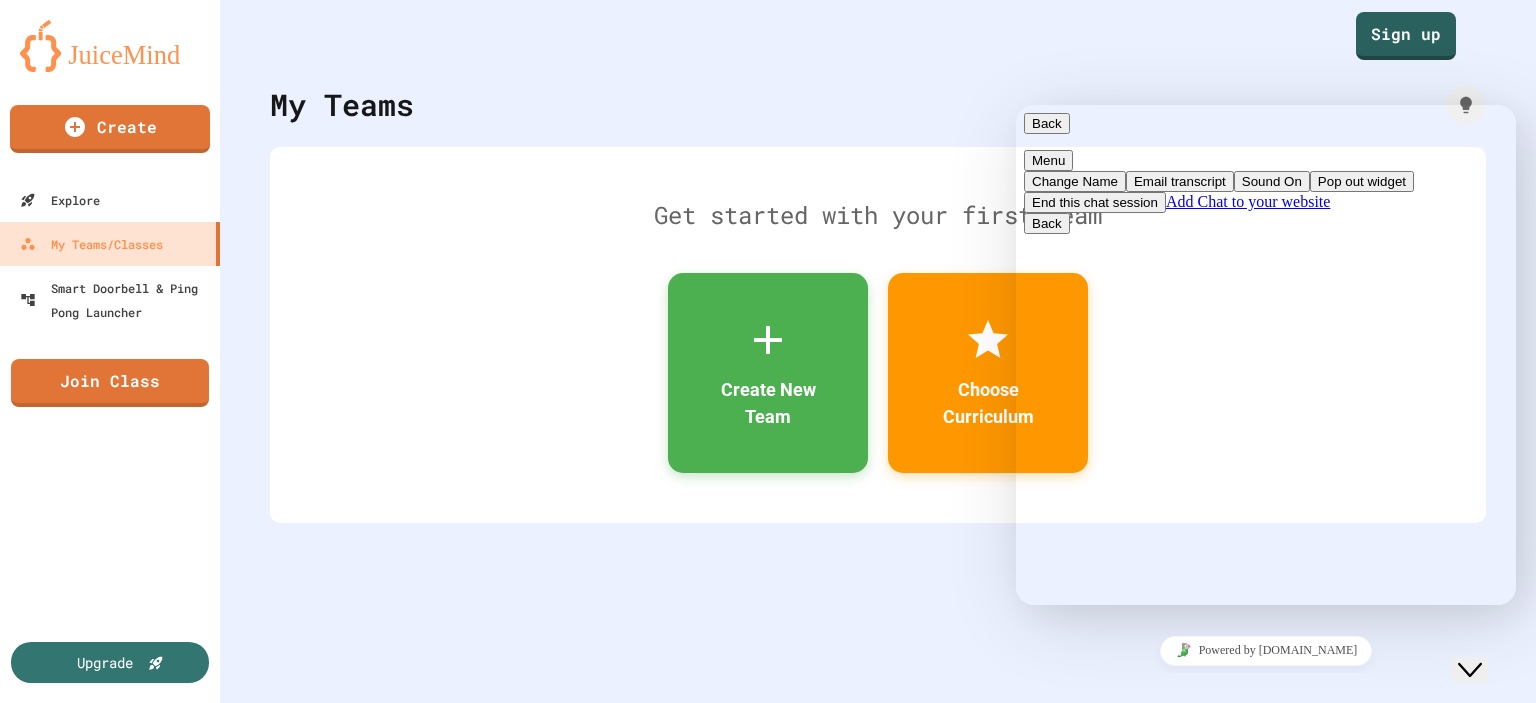 click 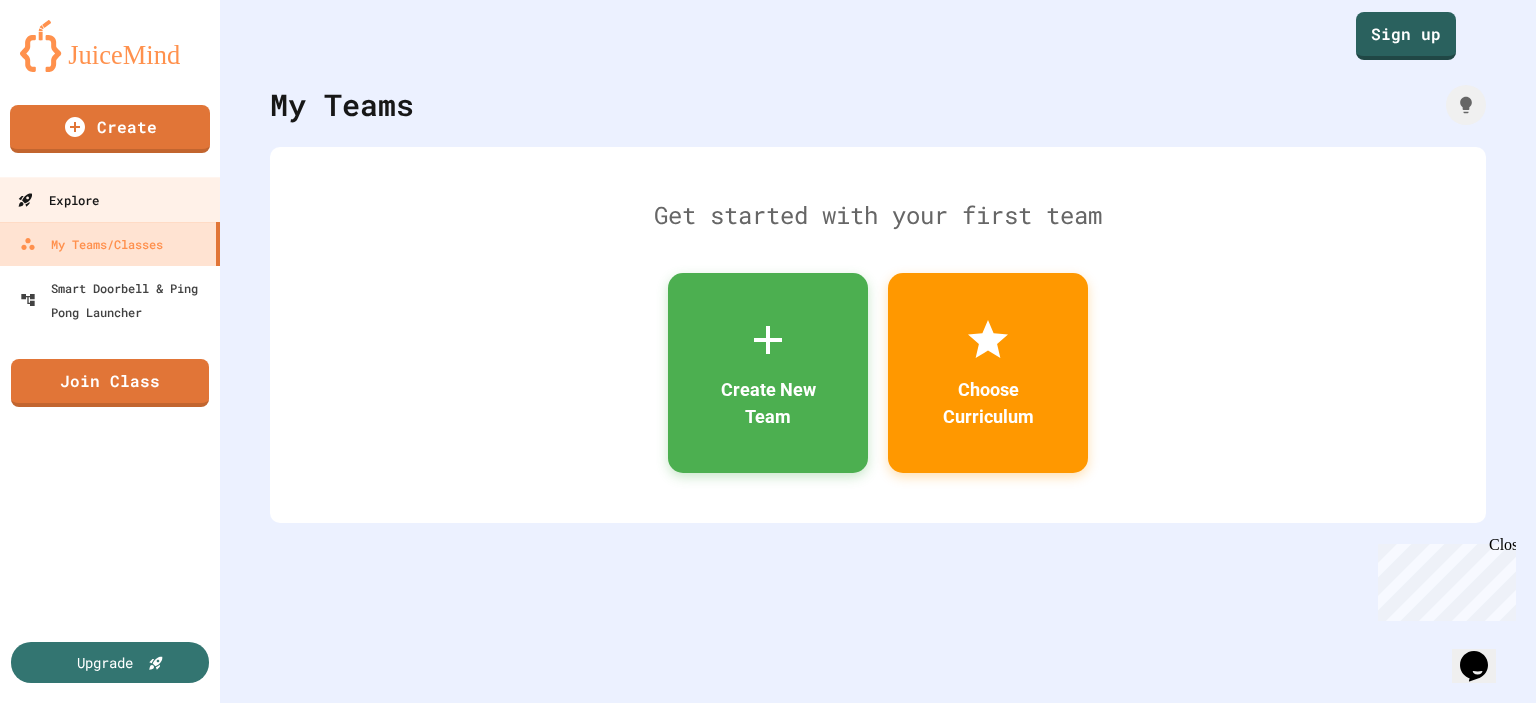 click on "Explore" at bounding box center [110, 199] 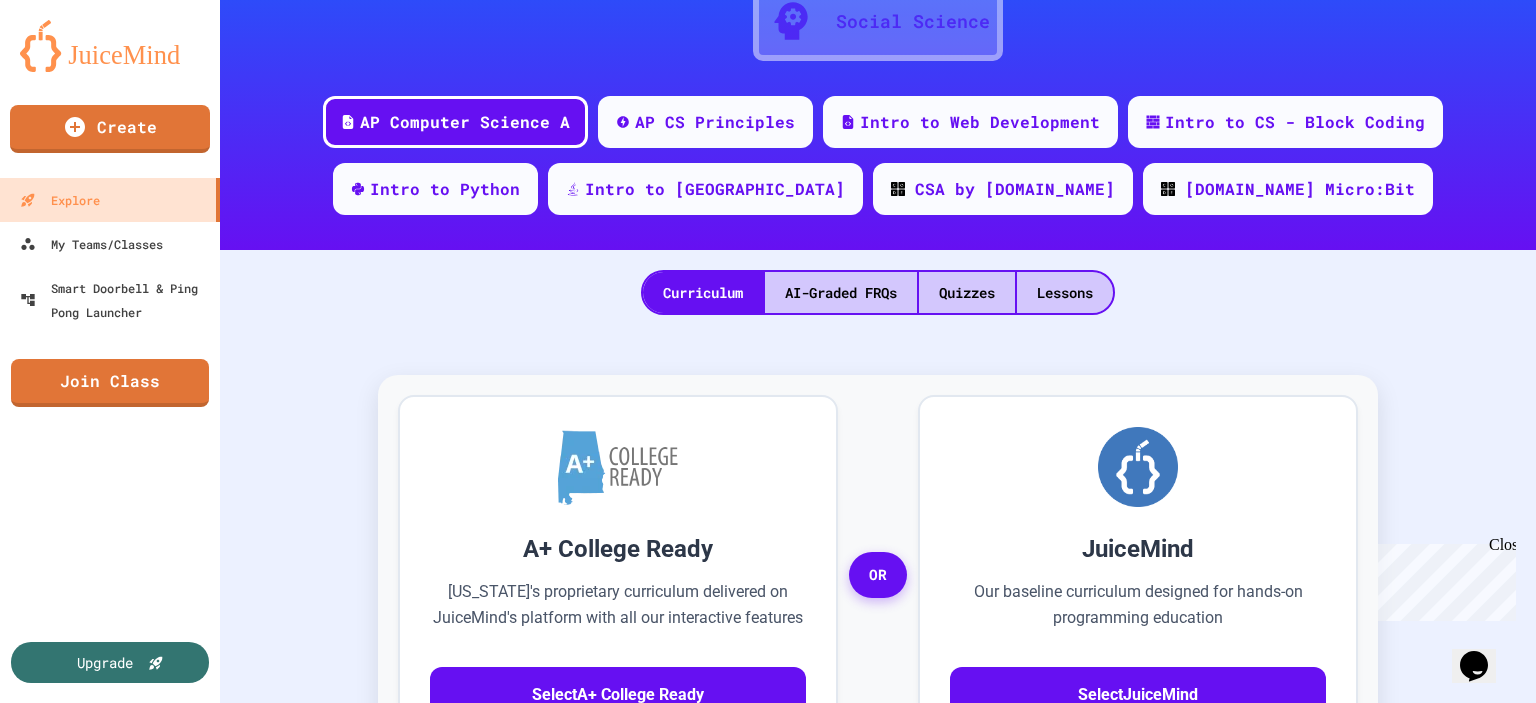 scroll, scrollTop: 200, scrollLeft: 0, axis: vertical 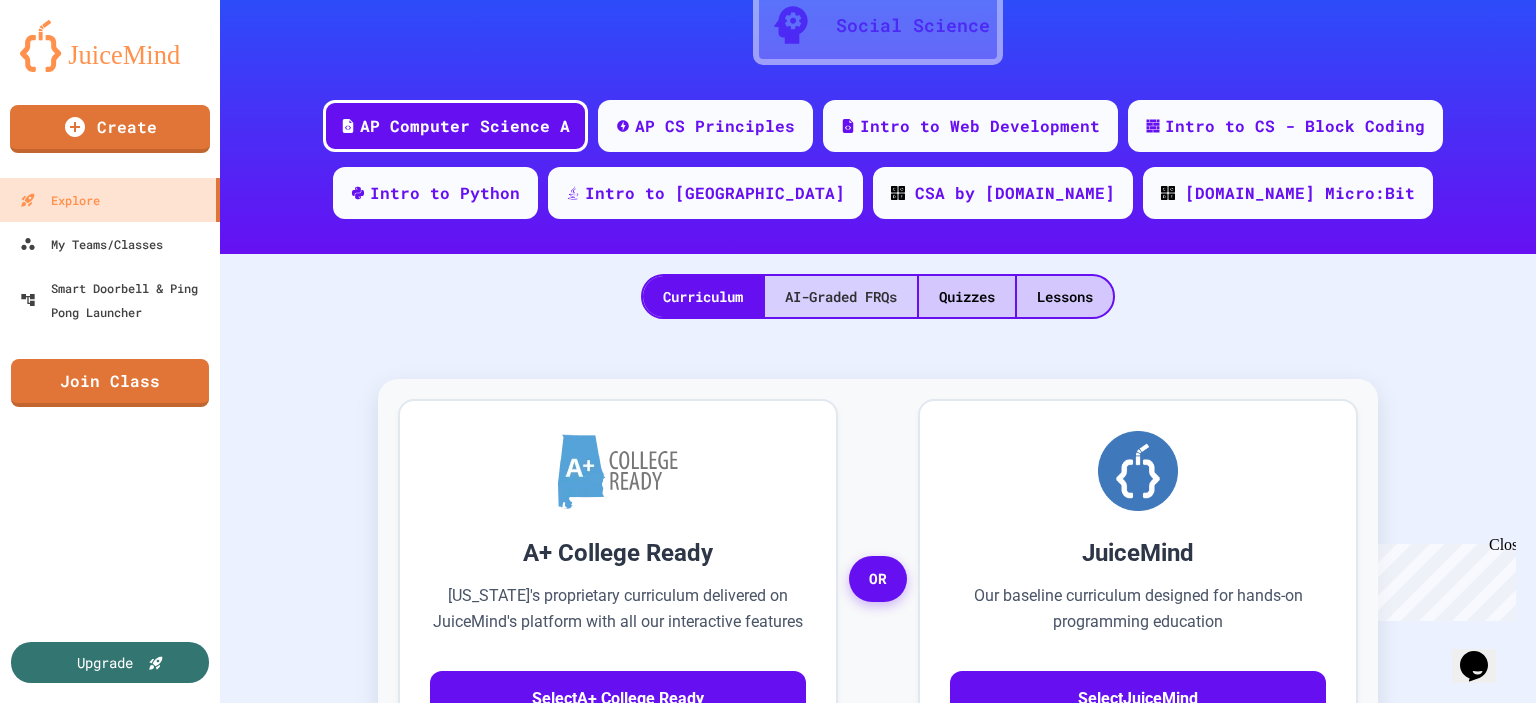 click on "AI-Graded FRQs" at bounding box center [841, 296] 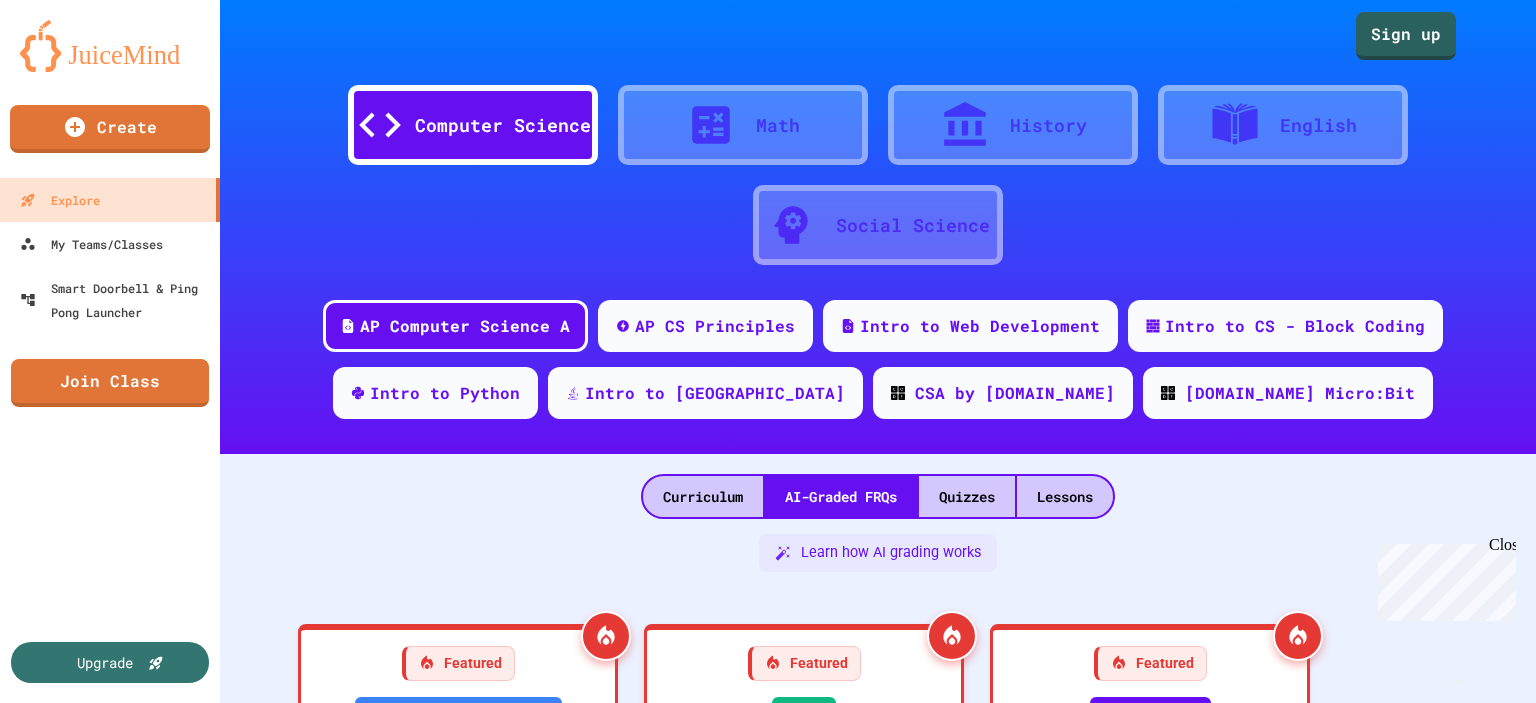 scroll, scrollTop: 400, scrollLeft: 0, axis: vertical 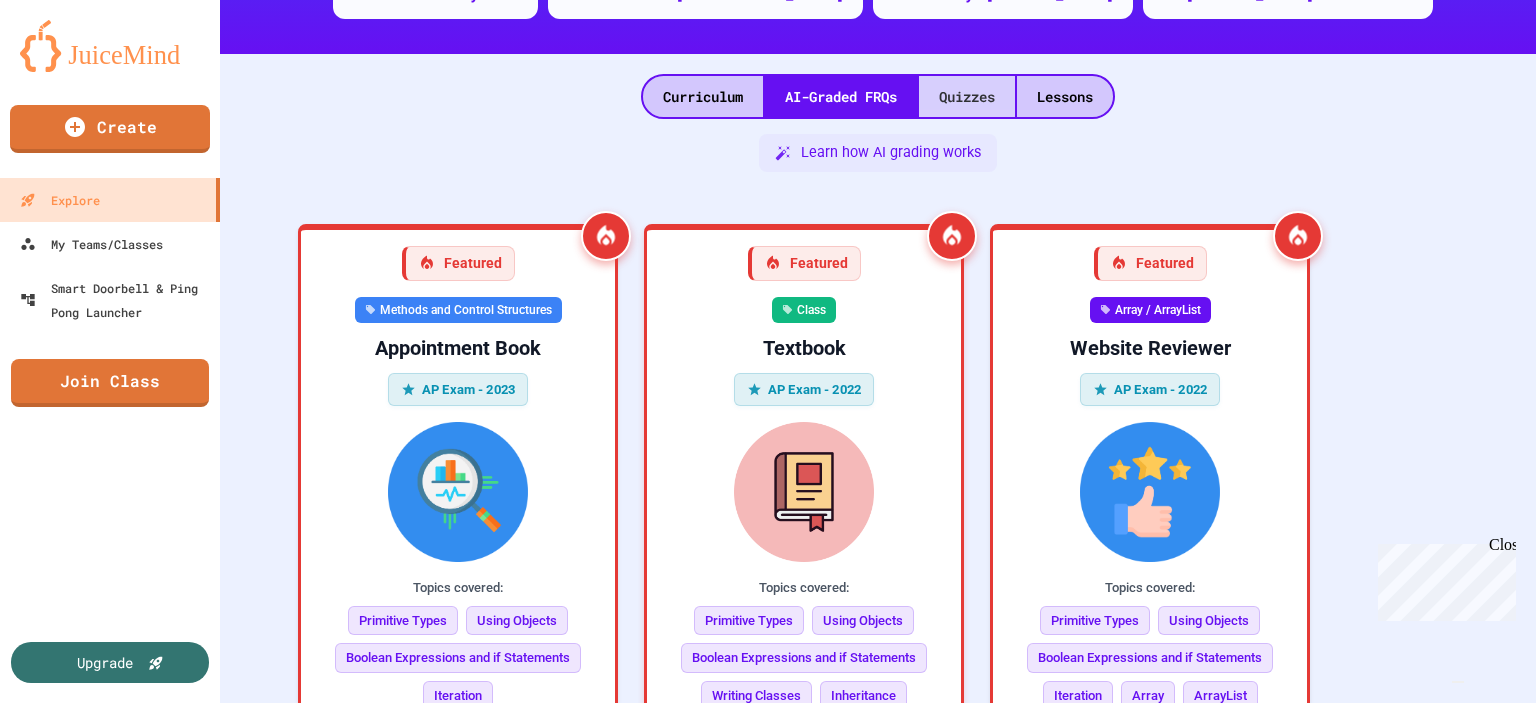click on "Quizzes" at bounding box center [967, 96] 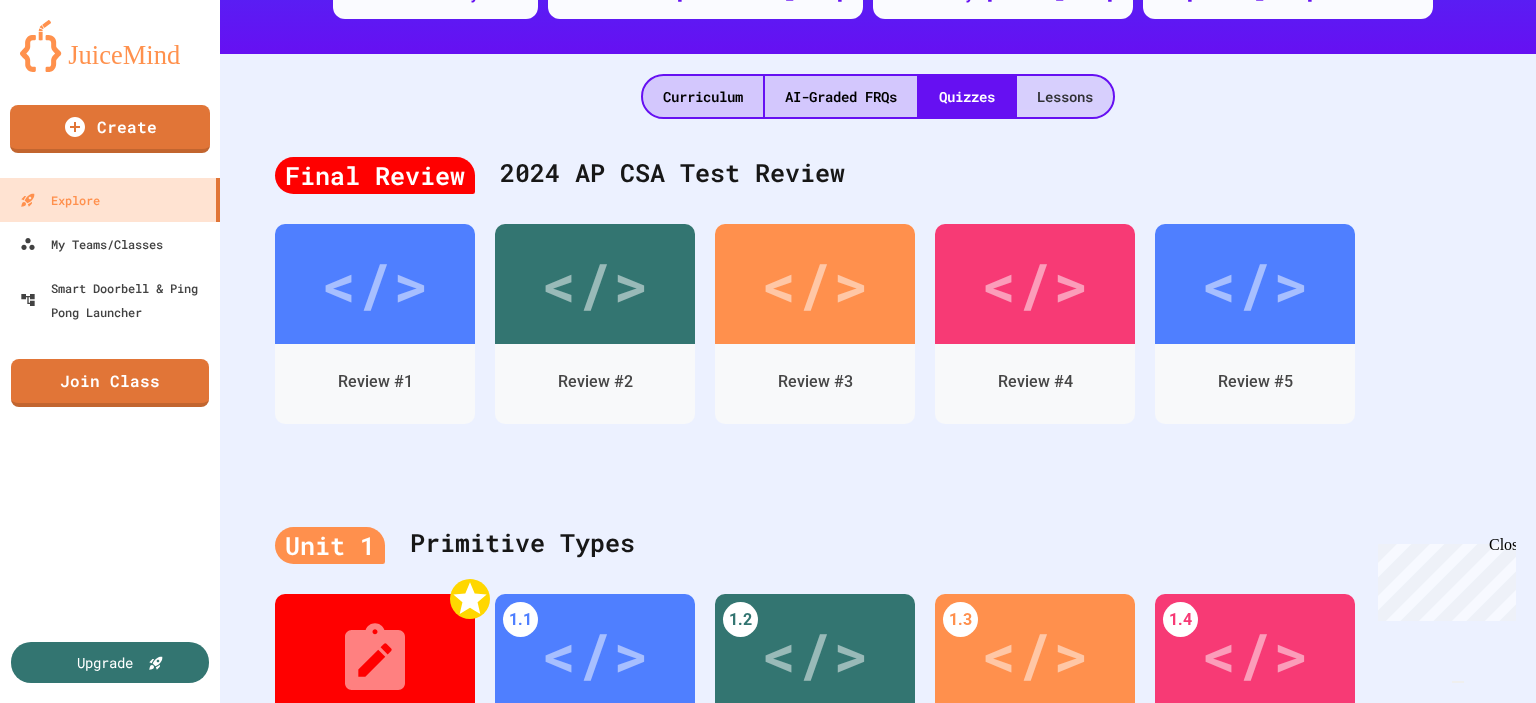 click on "Lessons" at bounding box center (1065, 96) 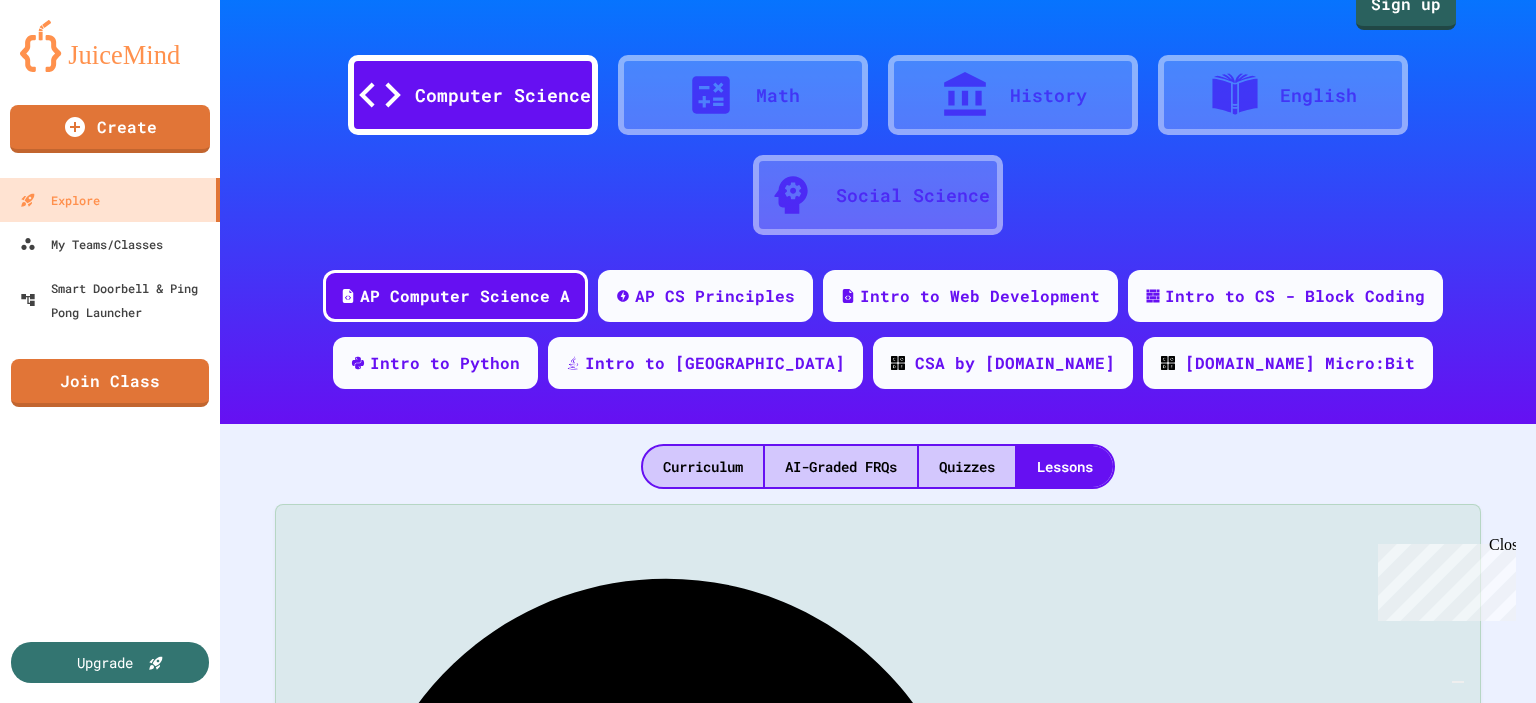 scroll, scrollTop: 400, scrollLeft: 0, axis: vertical 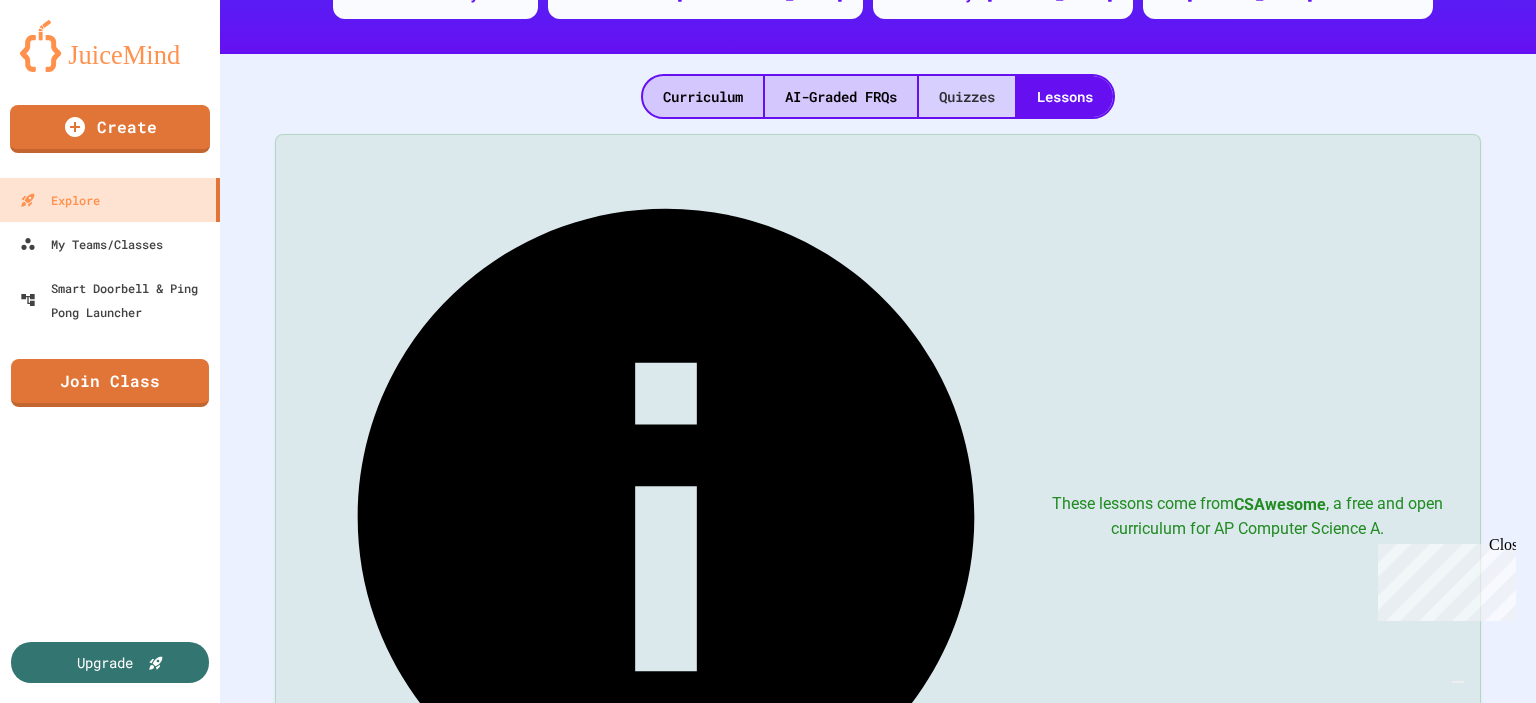 click on "Quizzes" at bounding box center (967, 96) 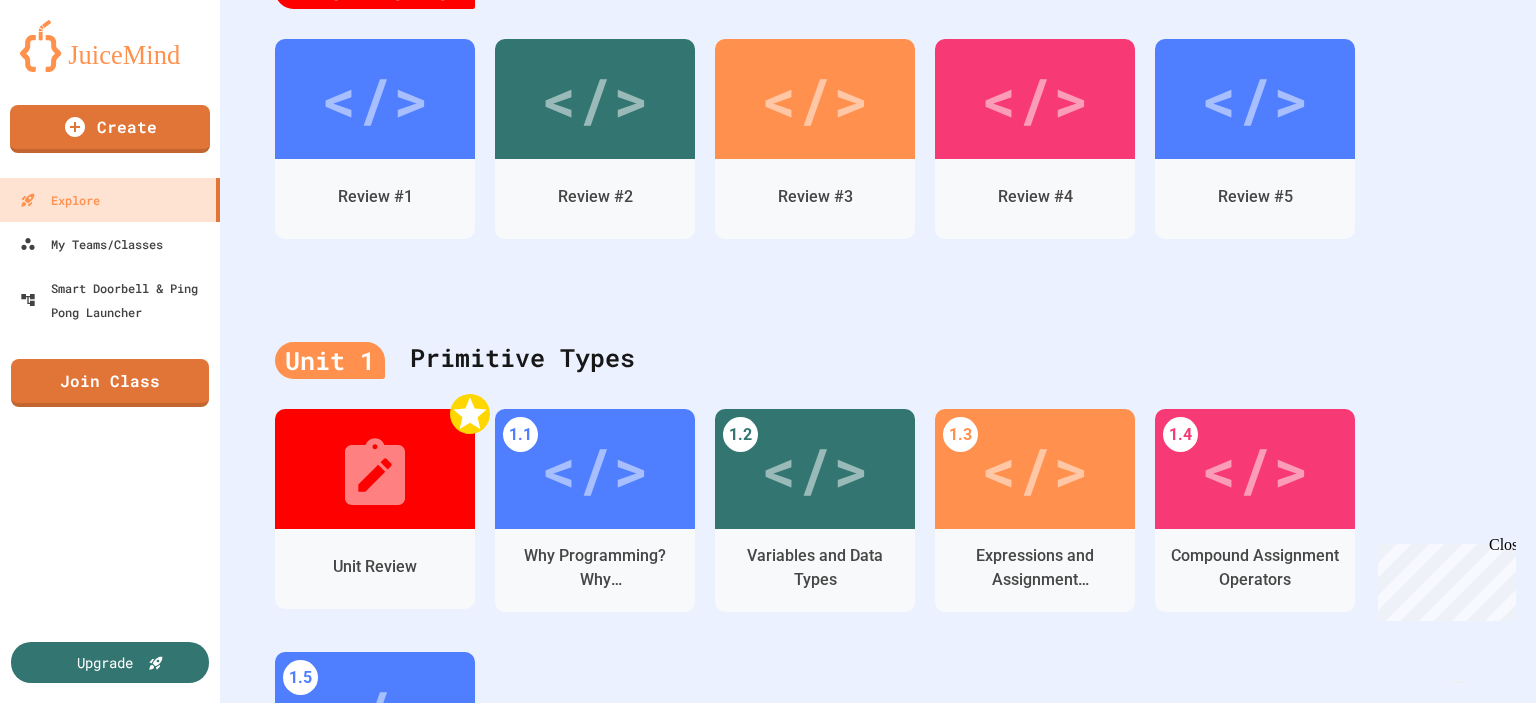 scroll, scrollTop: 700, scrollLeft: 0, axis: vertical 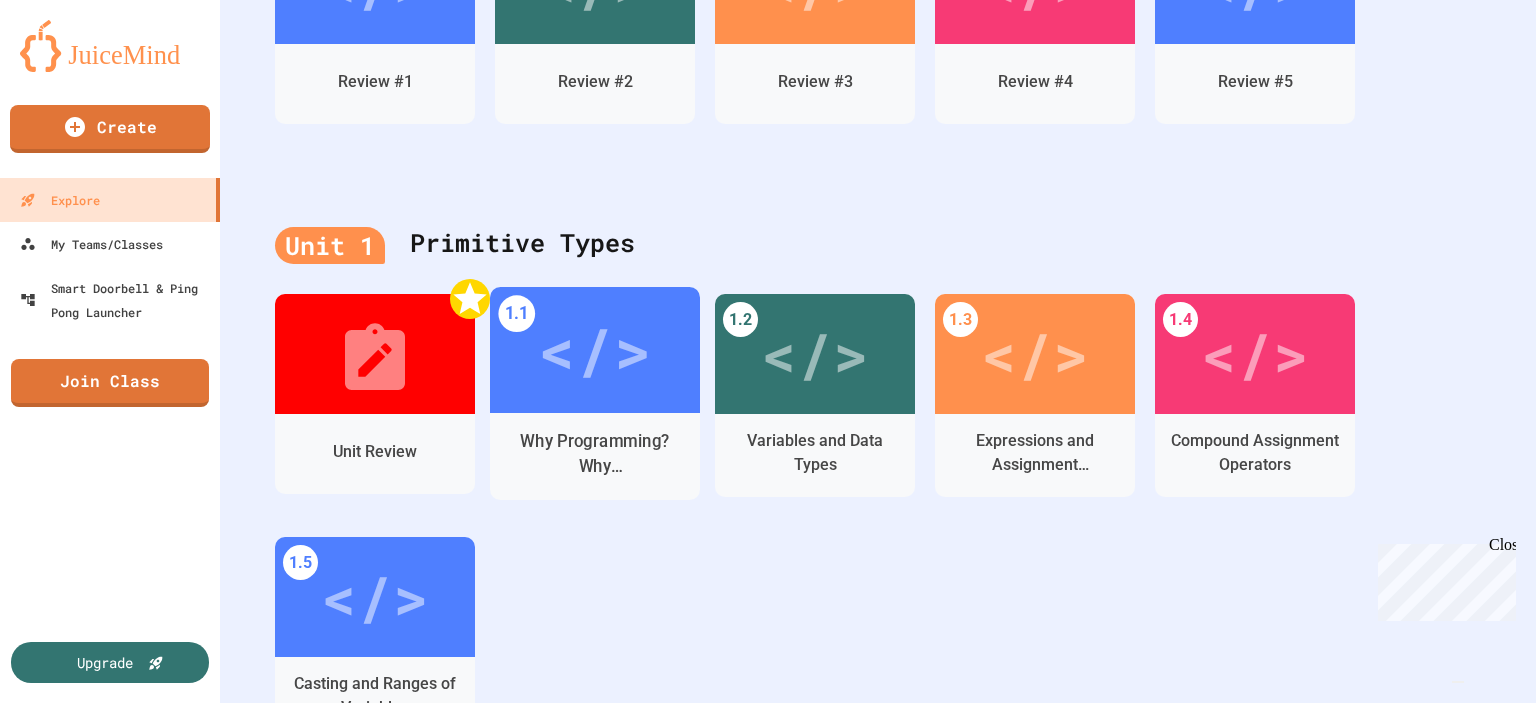 click on "Why Programming? Why [GEOGRAPHIC_DATA]?" at bounding box center [595, 454] 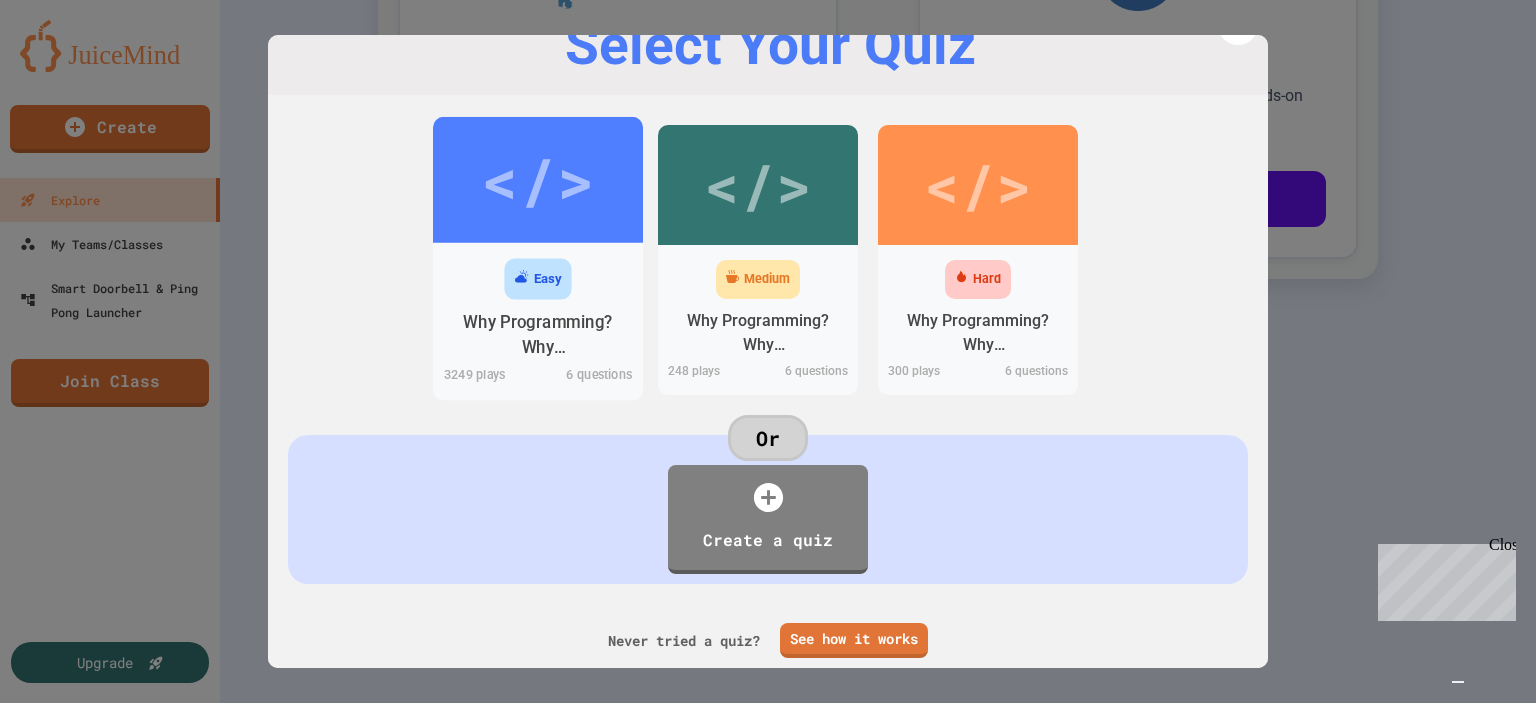 scroll, scrollTop: 69, scrollLeft: 0, axis: vertical 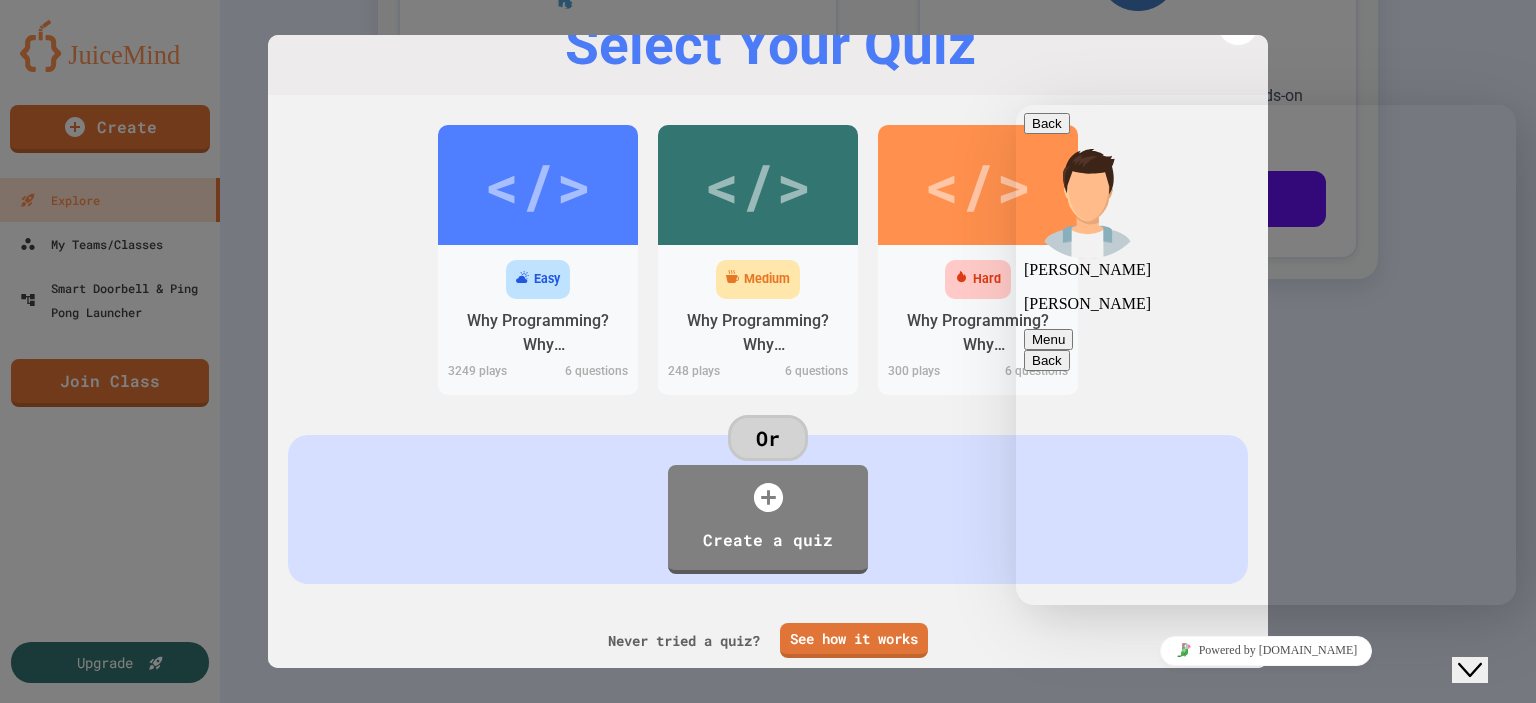 click on "Close Chat This icon closes the chat window." 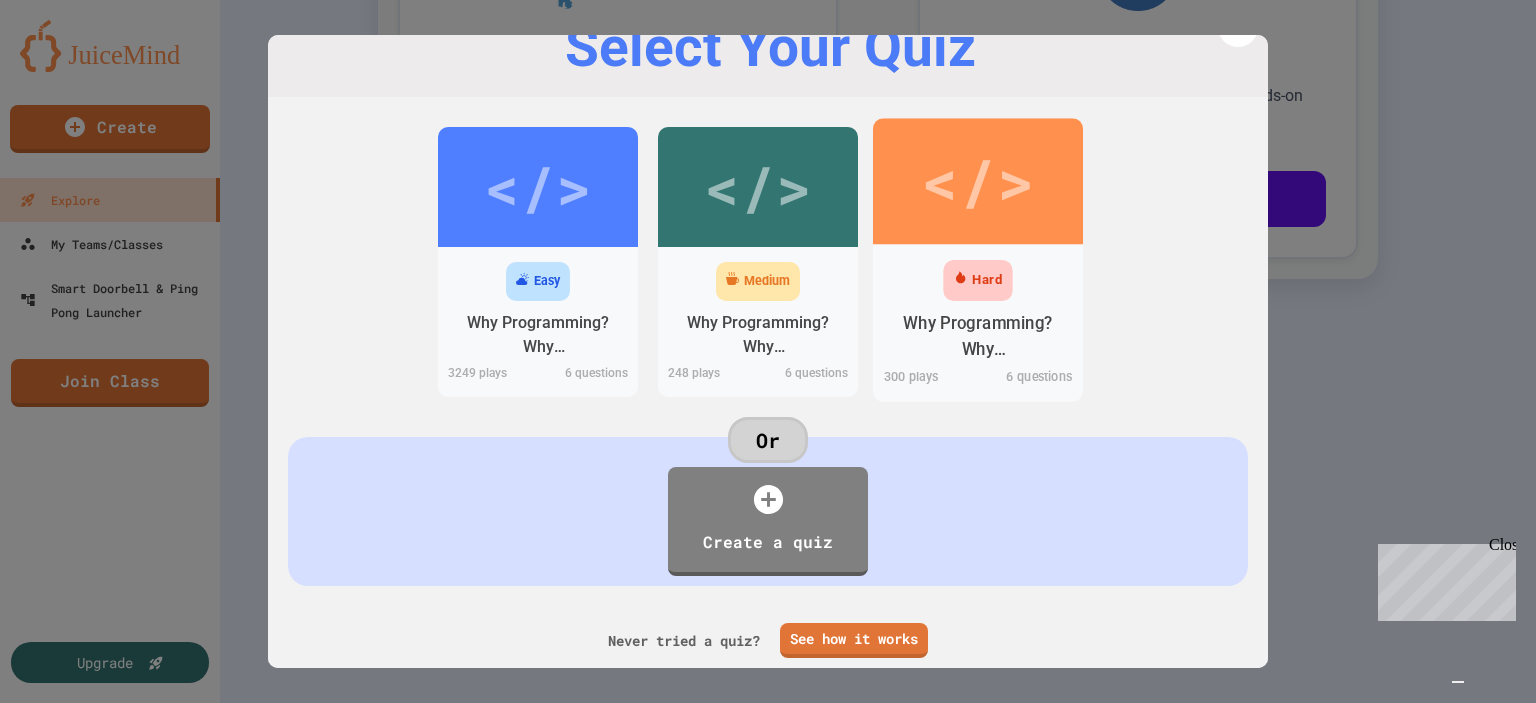 scroll, scrollTop: 69, scrollLeft: 0, axis: vertical 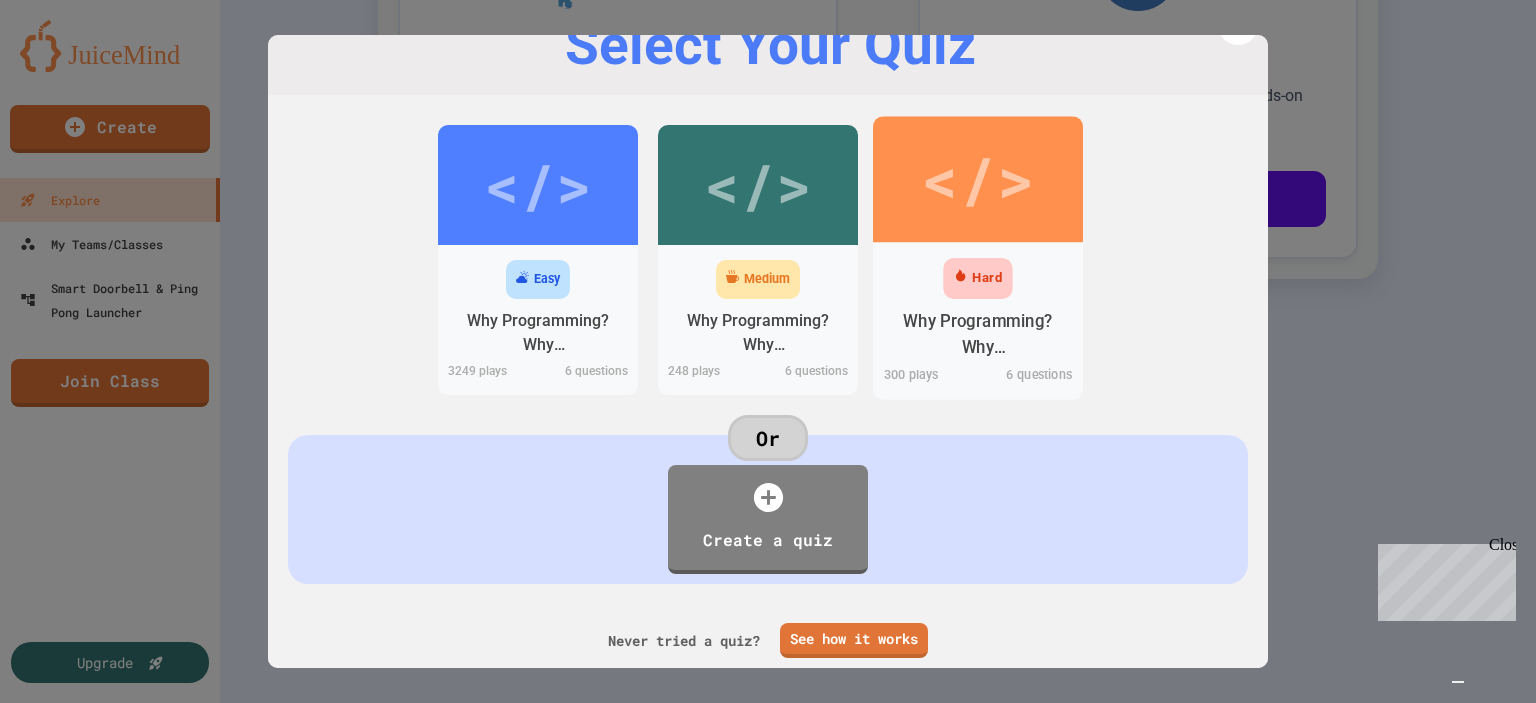 click on "Why Programming? Why [GEOGRAPHIC_DATA]?" at bounding box center [978, 334] 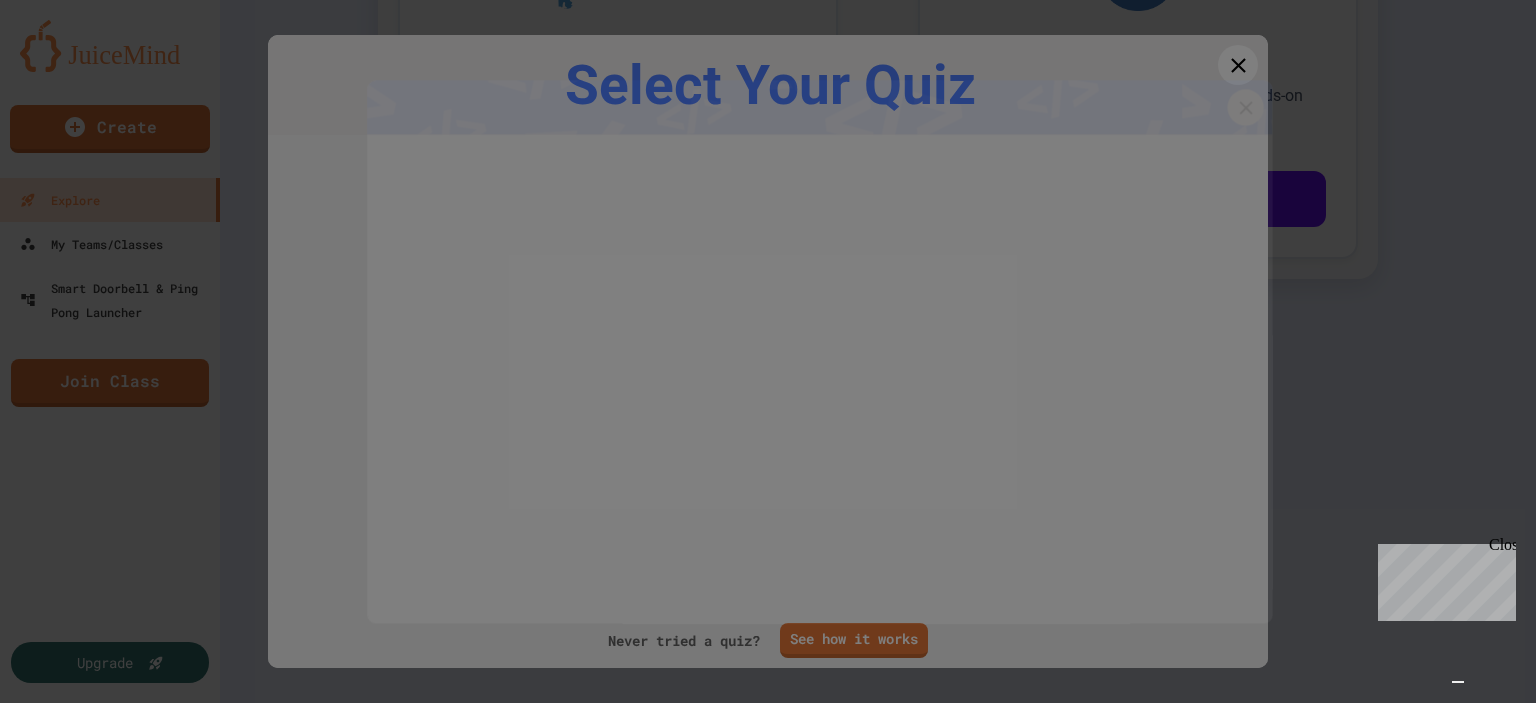 scroll, scrollTop: 0, scrollLeft: 0, axis: both 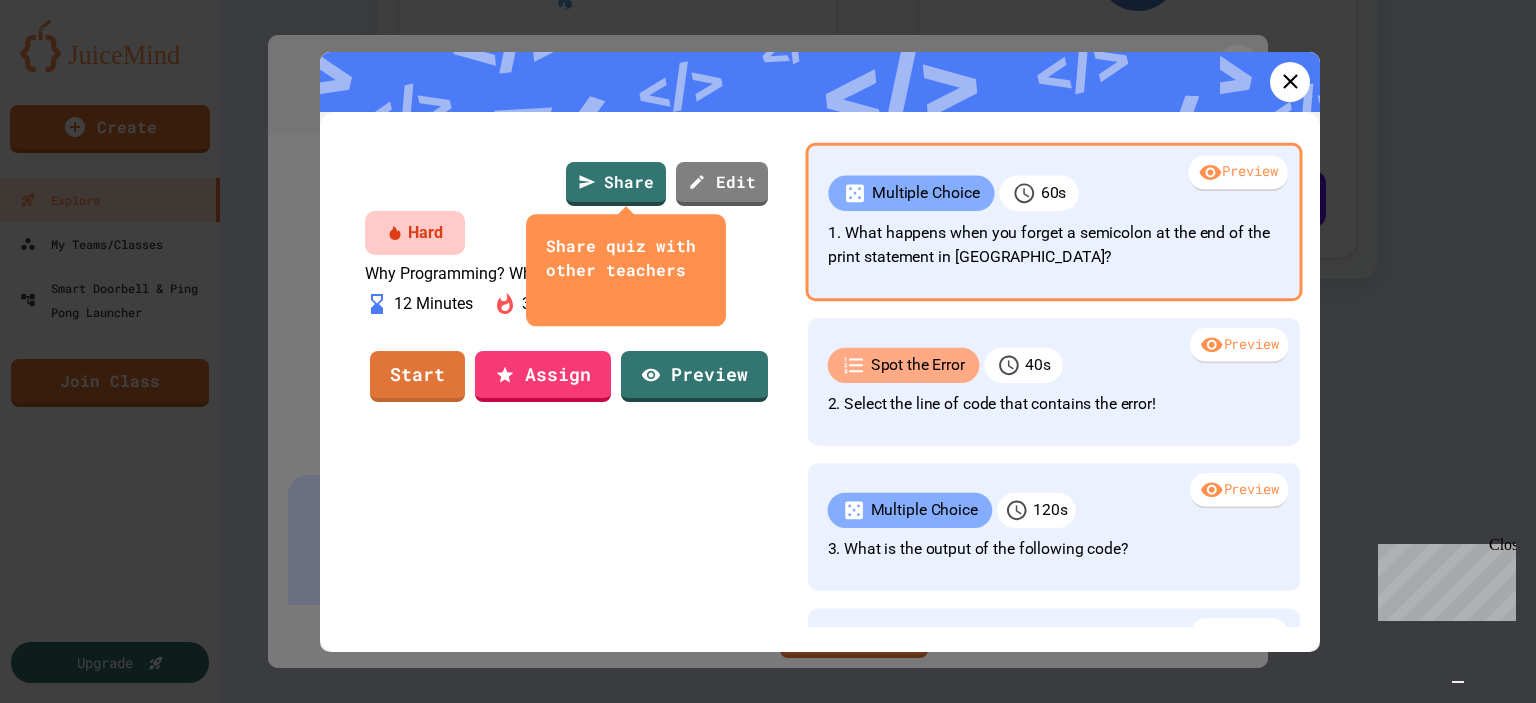 click on "Multiple Choice" at bounding box center (911, 193) 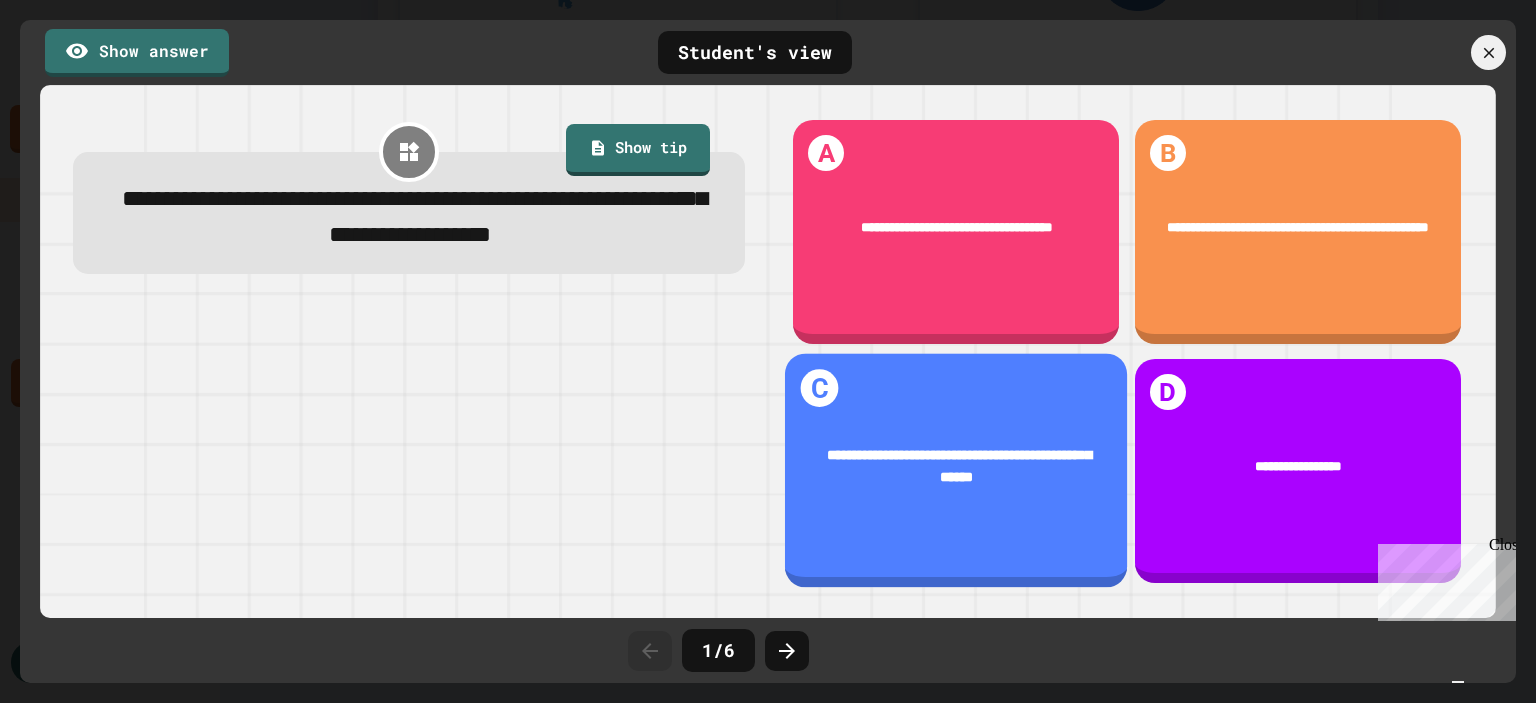 click on "**********" at bounding box center [959, 466] 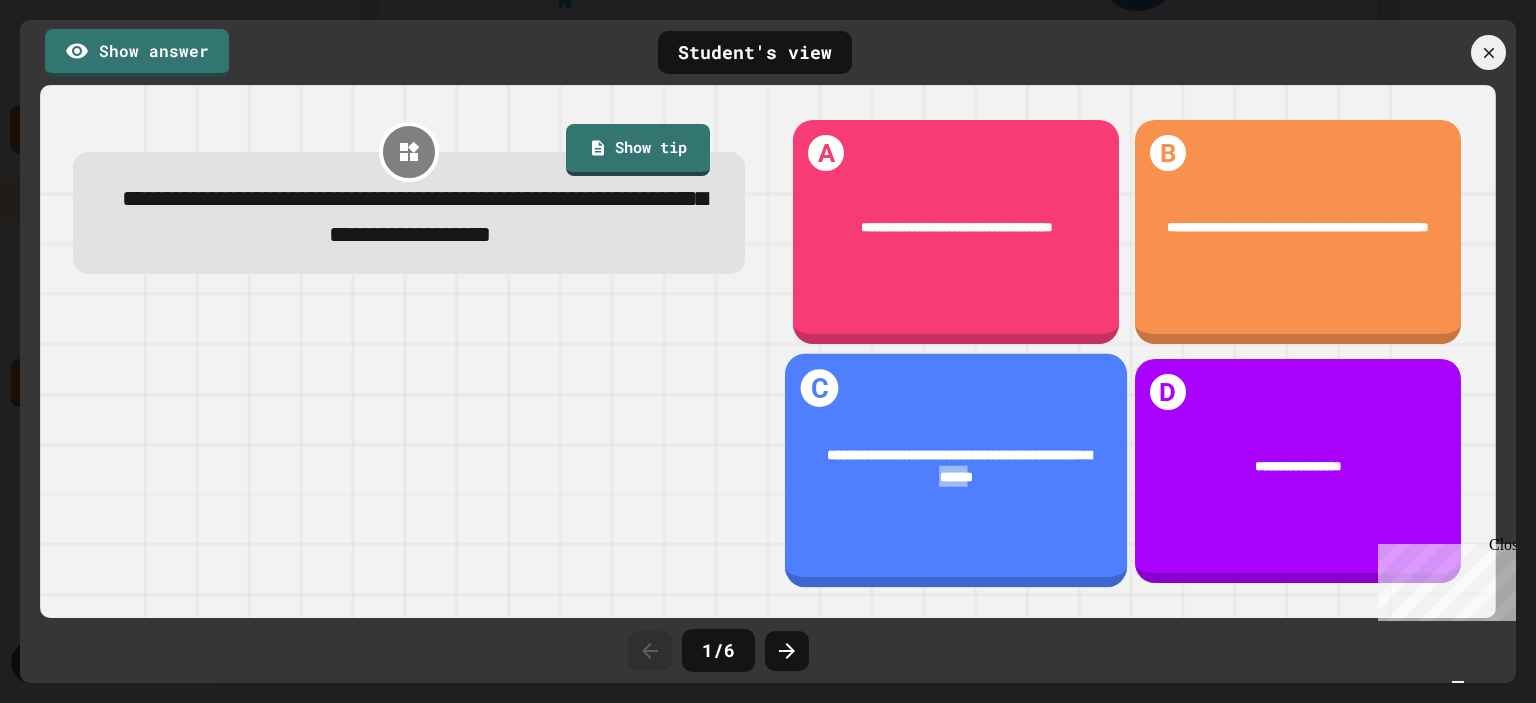click on "**********" at bounding box center [957, 465] 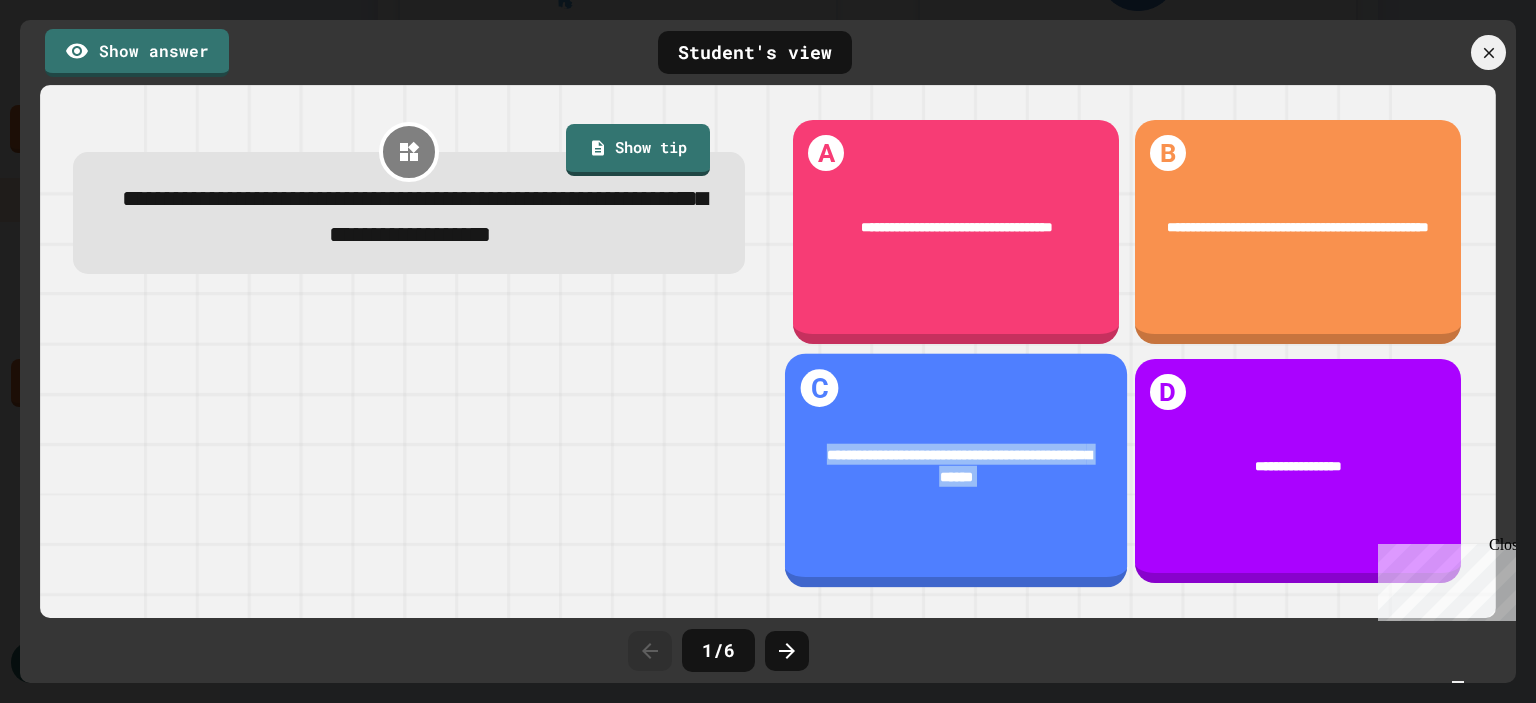 click on "**********" at bounding box center (957, 465) 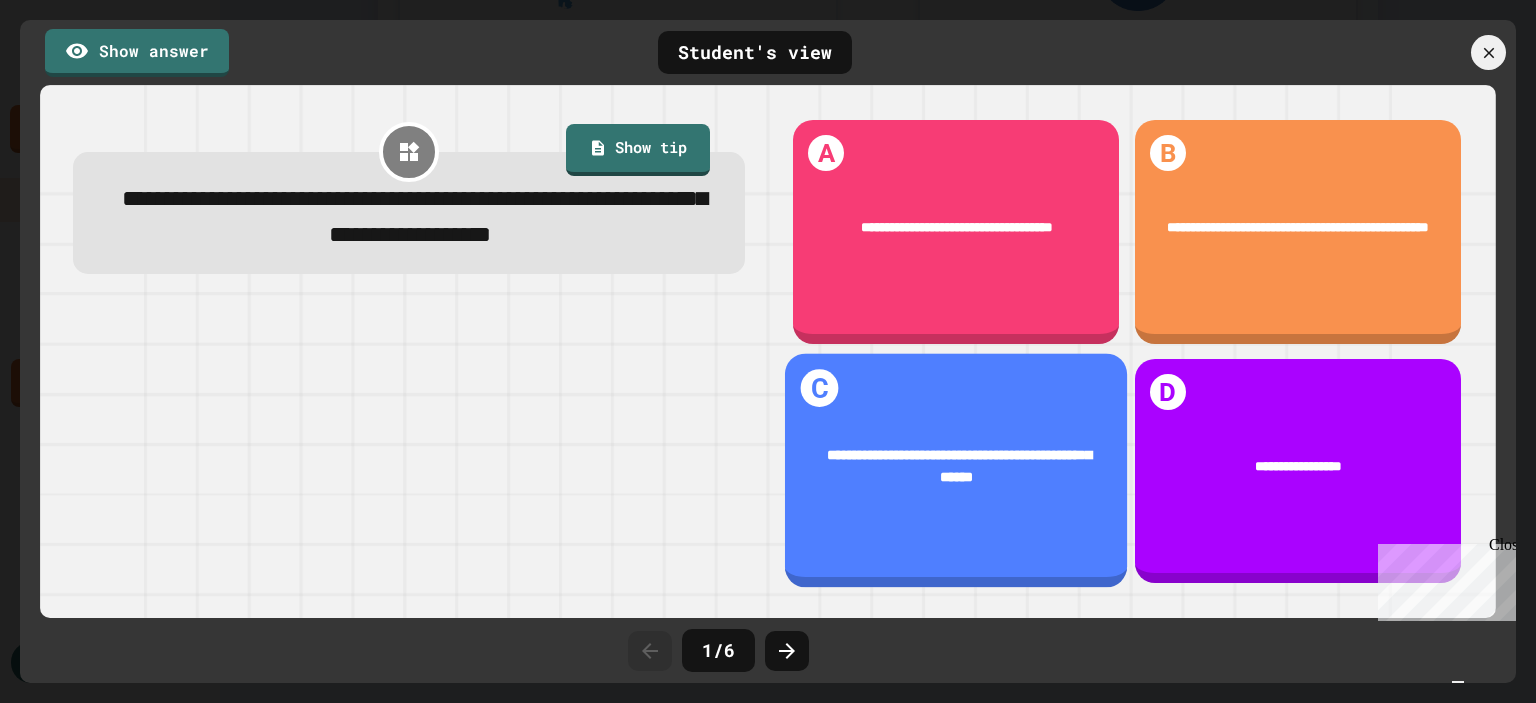 click on "C" at bounding box center [820, 388] 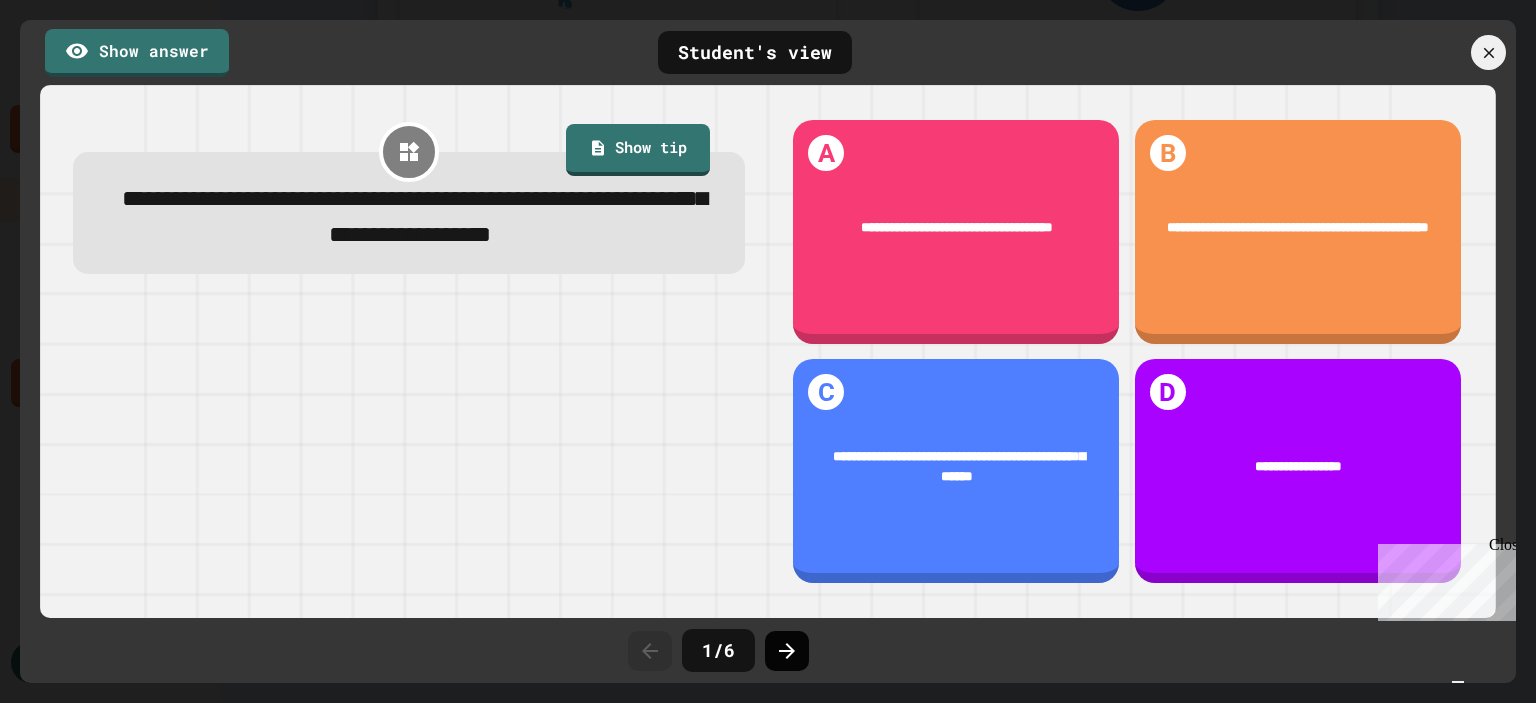 click 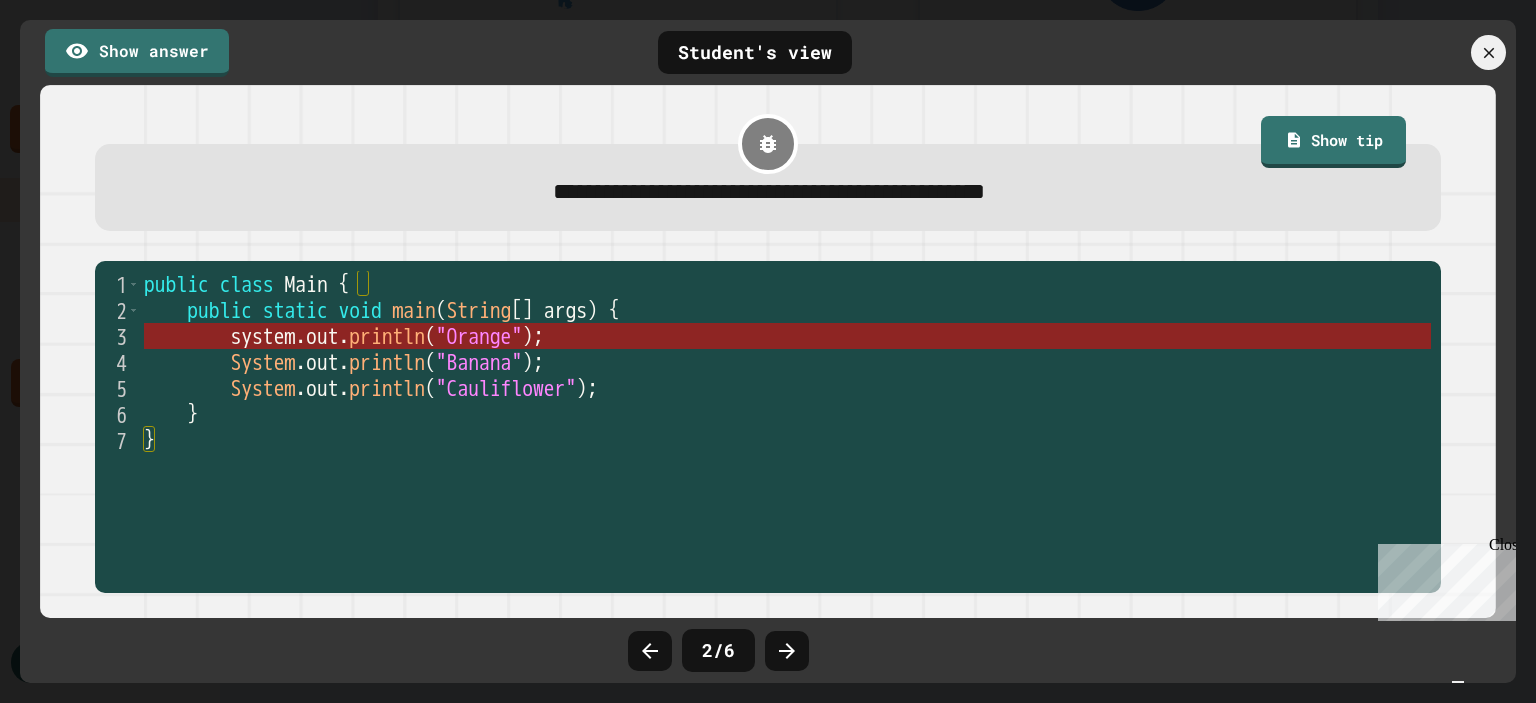 click on "system . out . println ( "Orange" ) ;" at bounding box center (500144, 336) 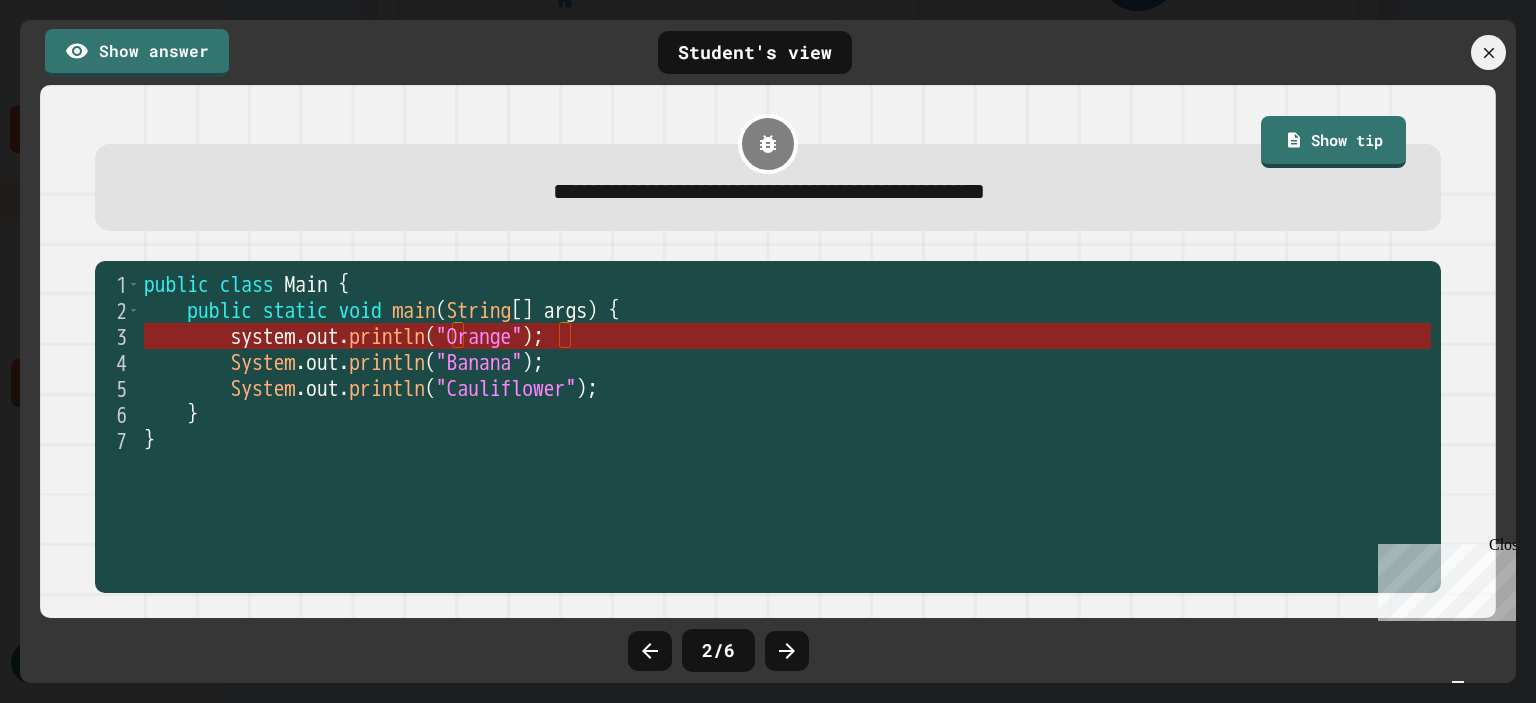 click on "println" at bounding box center (388, 336) 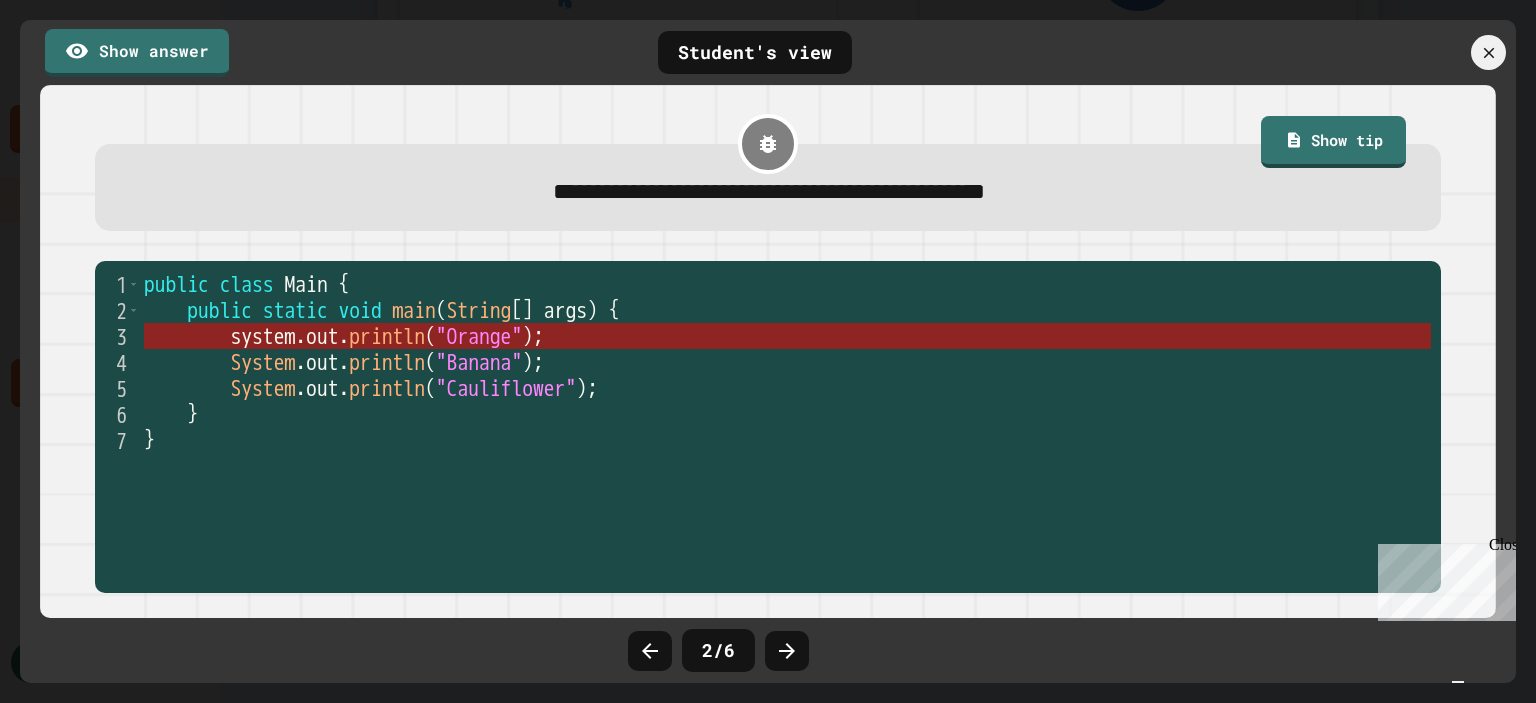 click on "println" at bounding box center [388, 336] 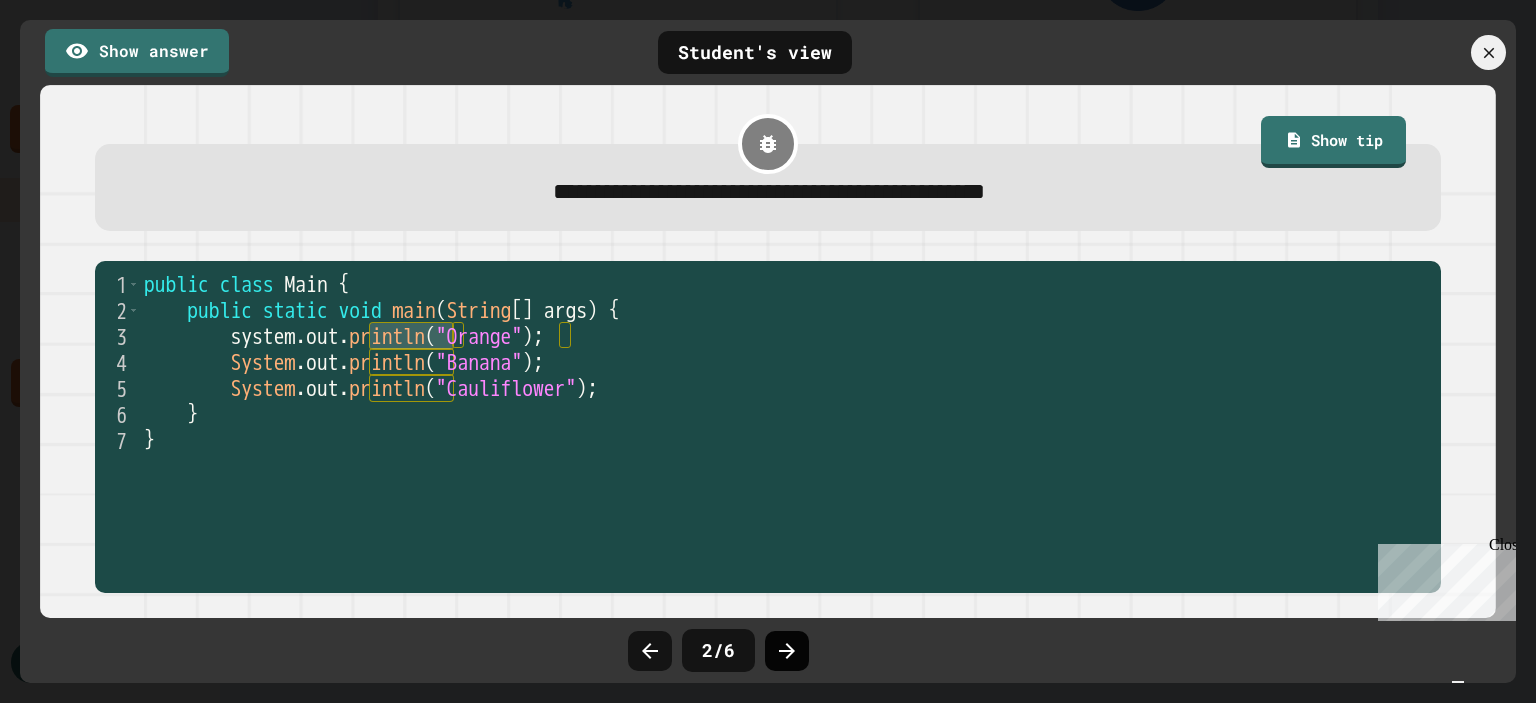 click at bounding box center [787, 651] 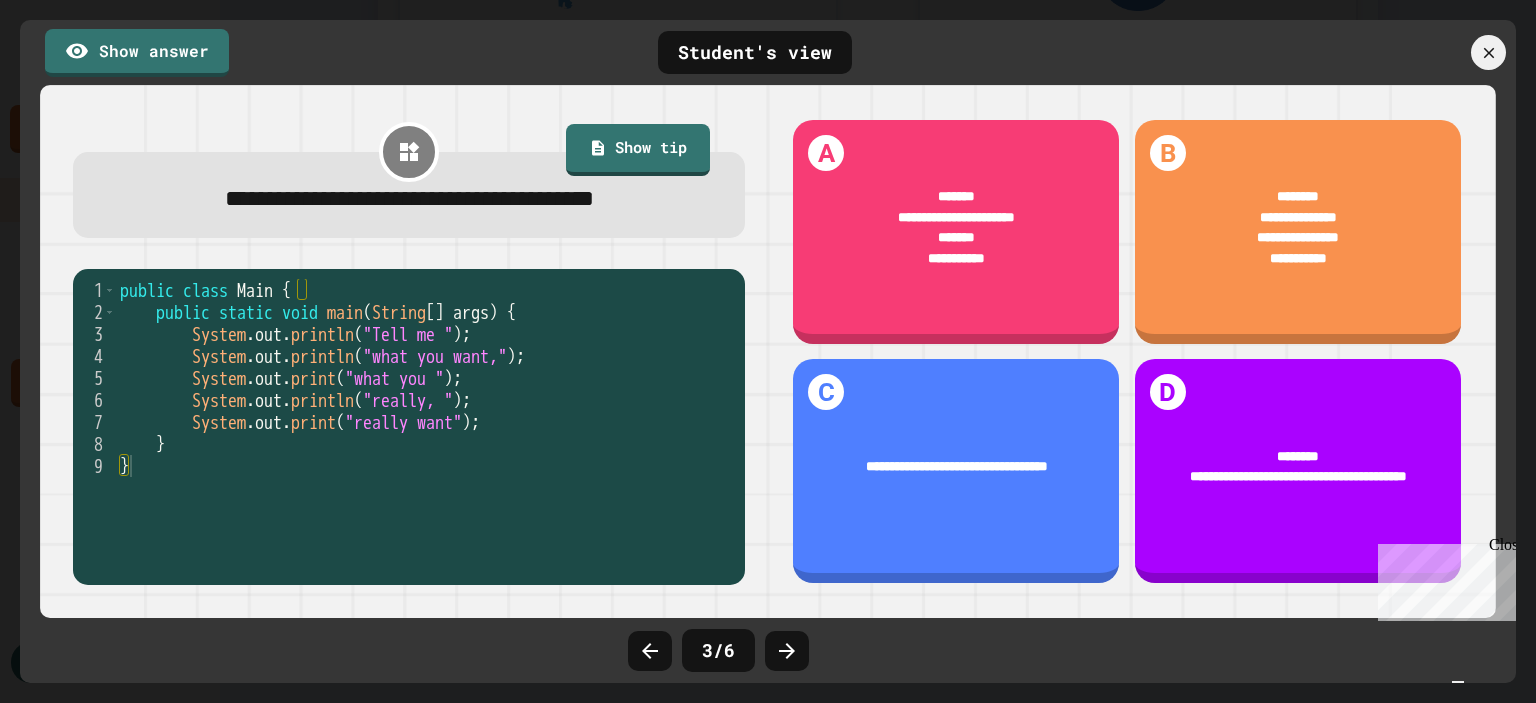 click at bounding box center [787, 651] 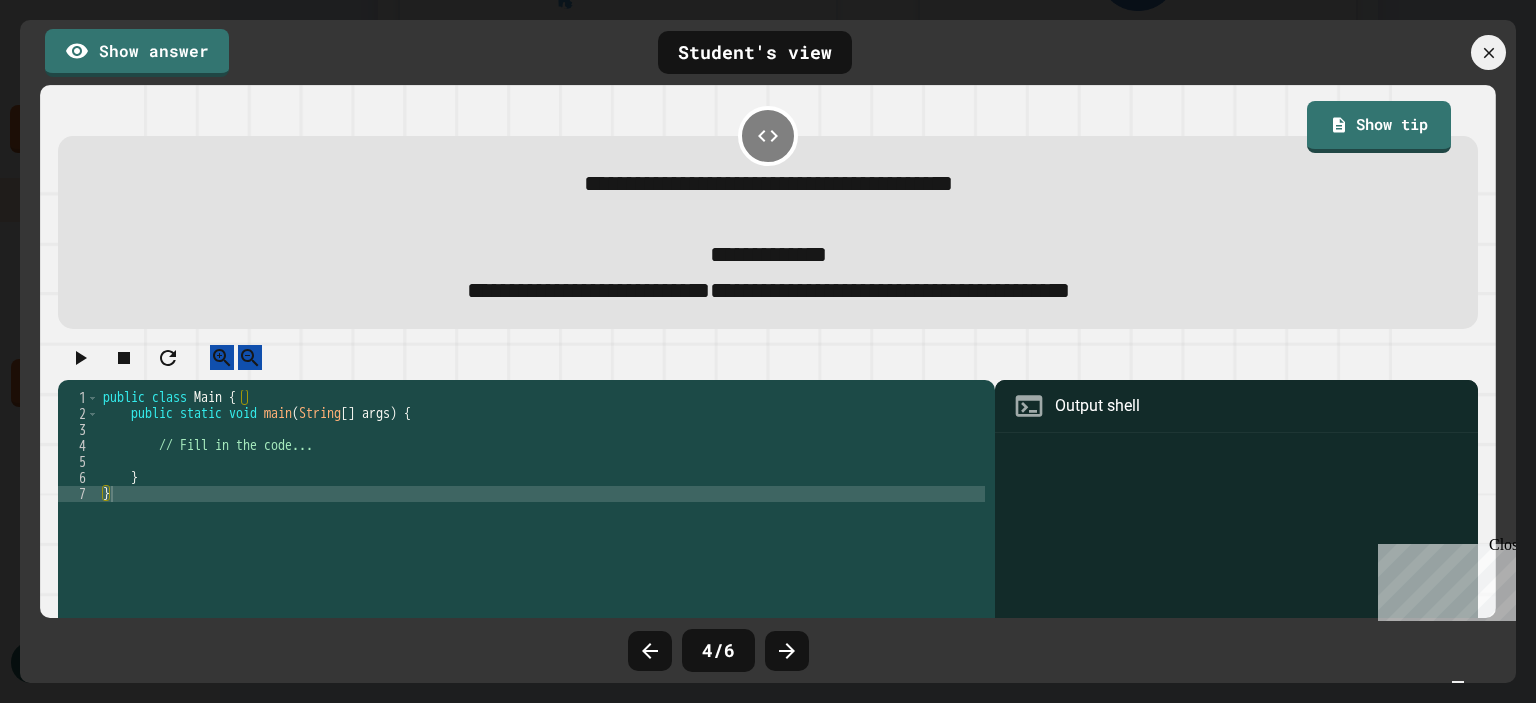 click at bounding box center (787, 651) 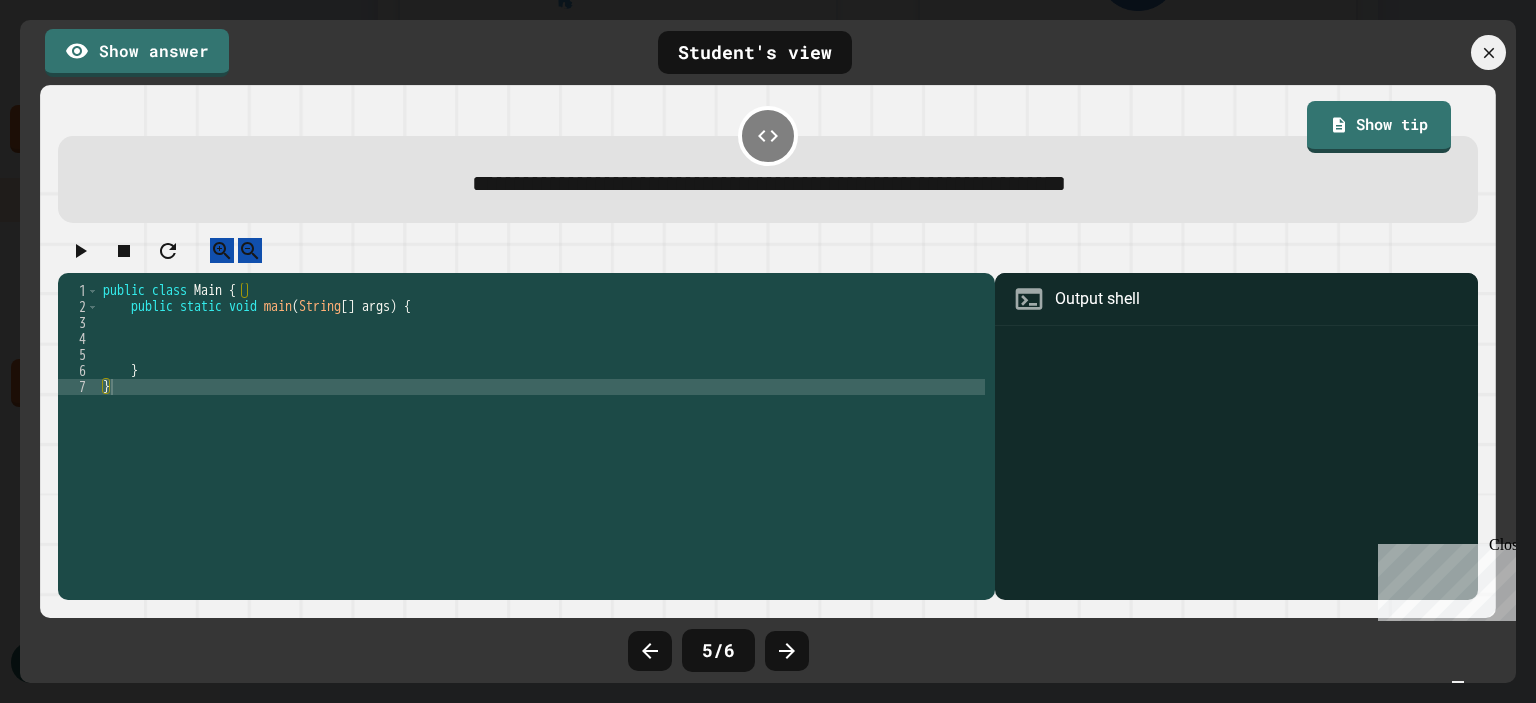 click on "Chat with us now!" at bounding box center (1443, 654) 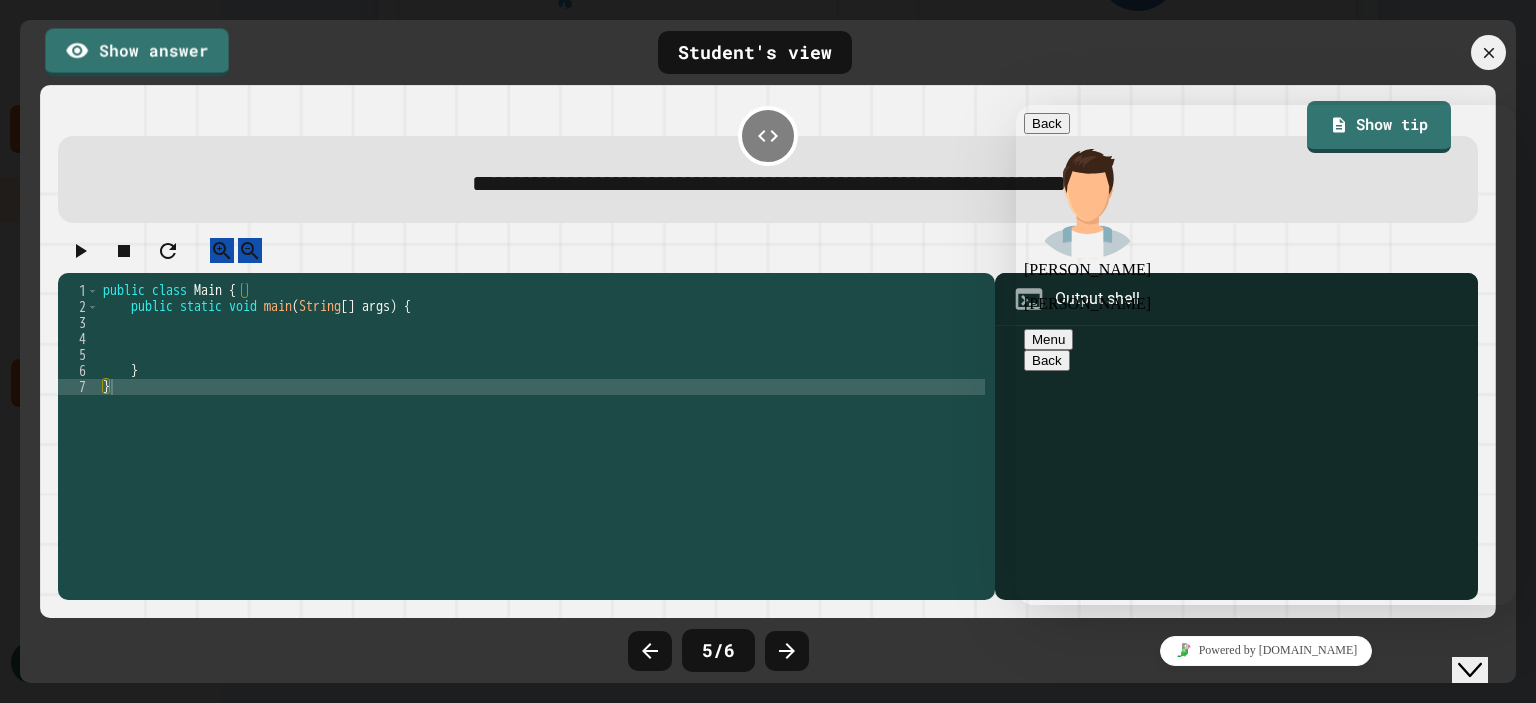 drag, startPoint x: 501, startPoint y: 74, endPoint x: 562, endPoint y: 71, distance: 61.073727 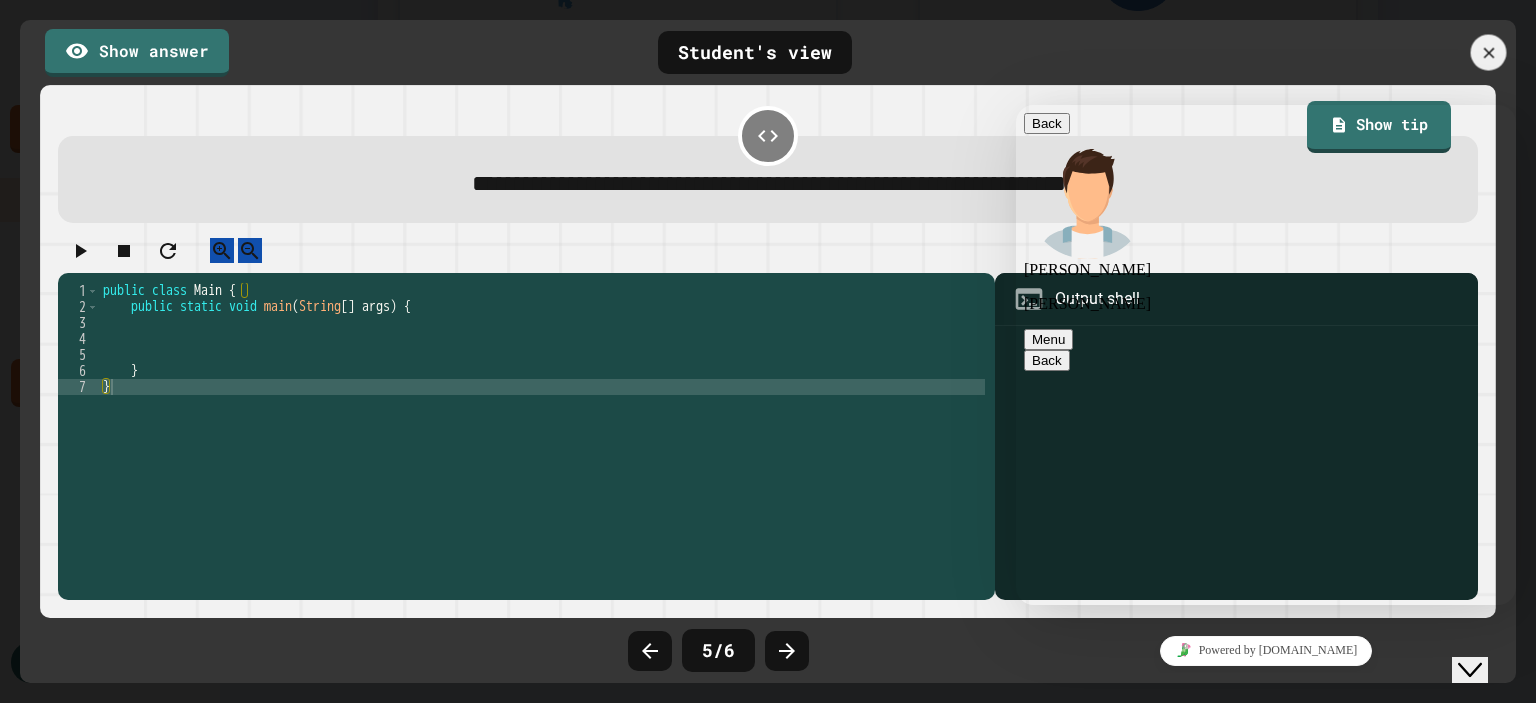 click 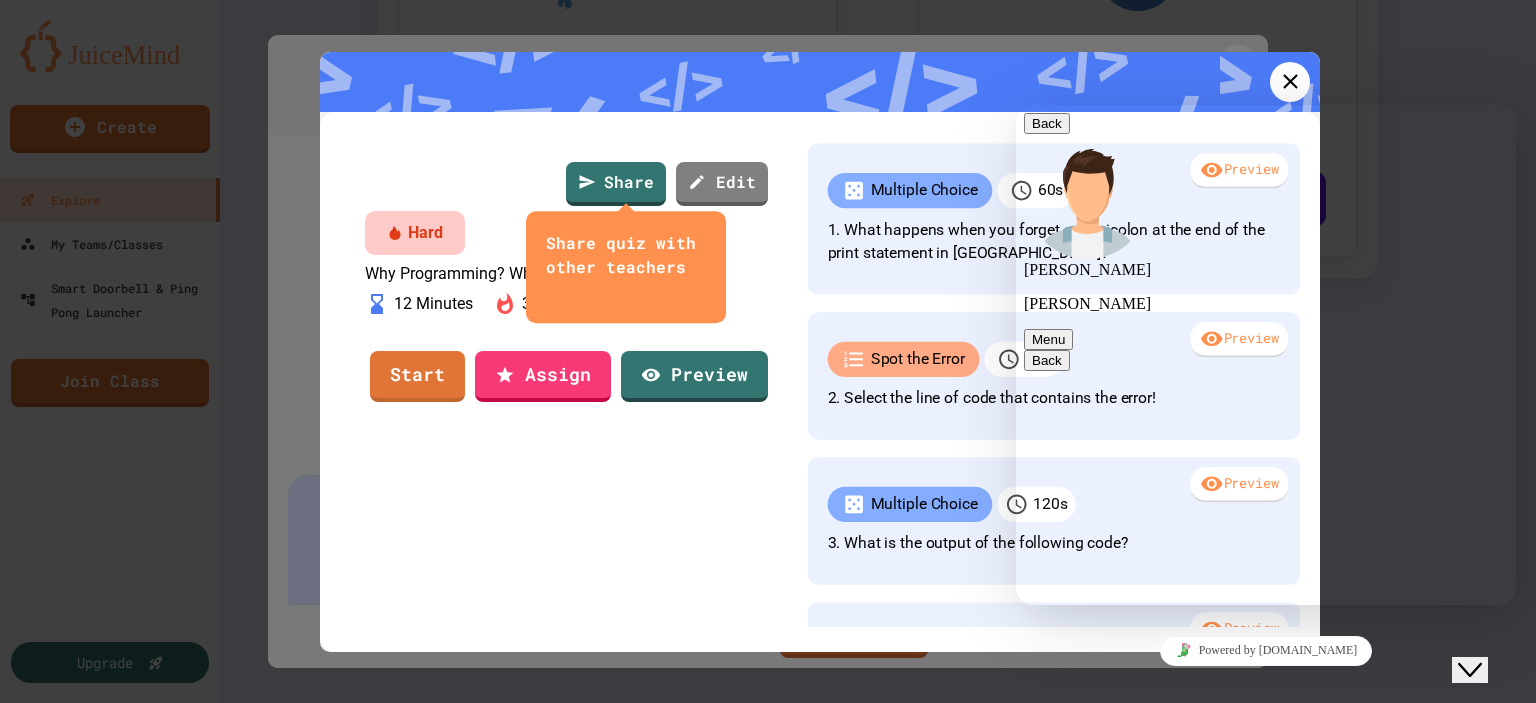 click on "Close Chat This icon closes the chat window." 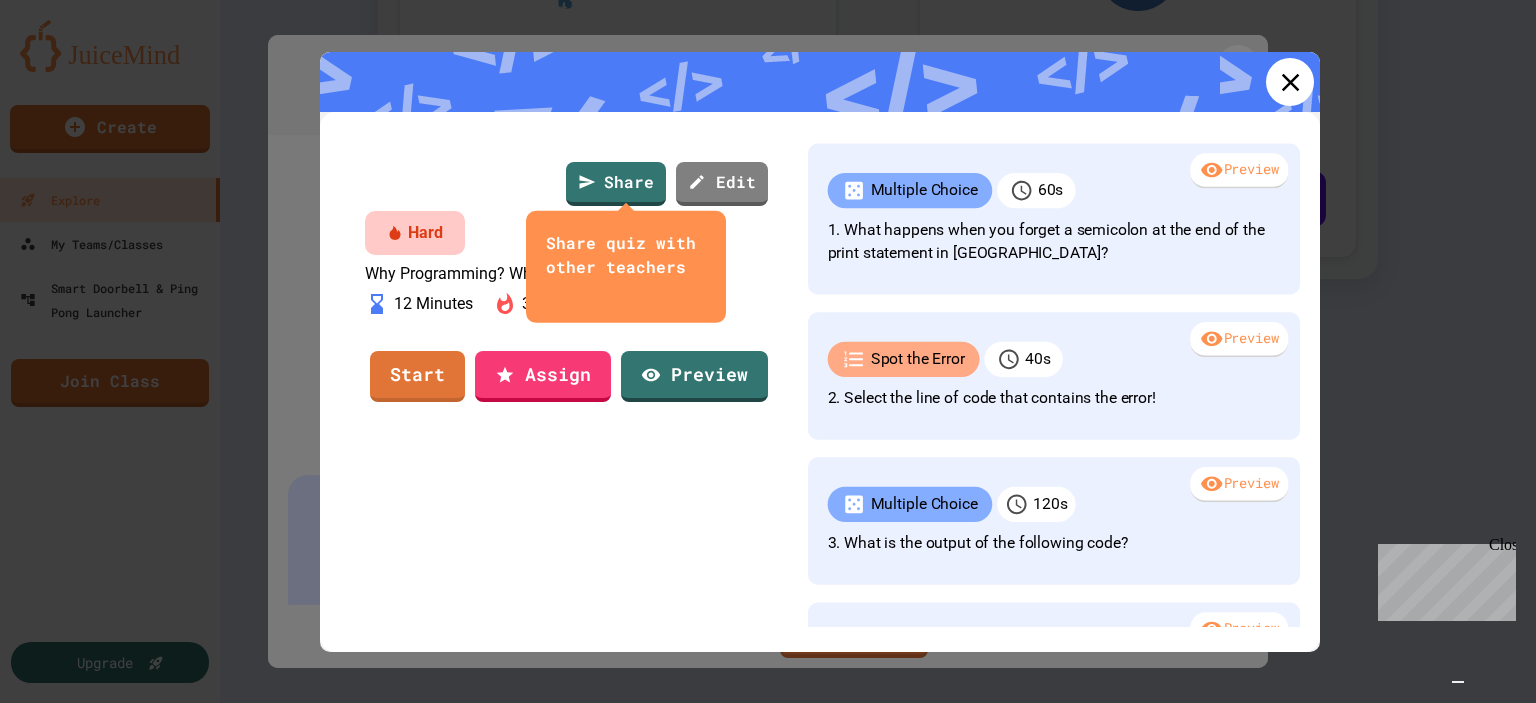click 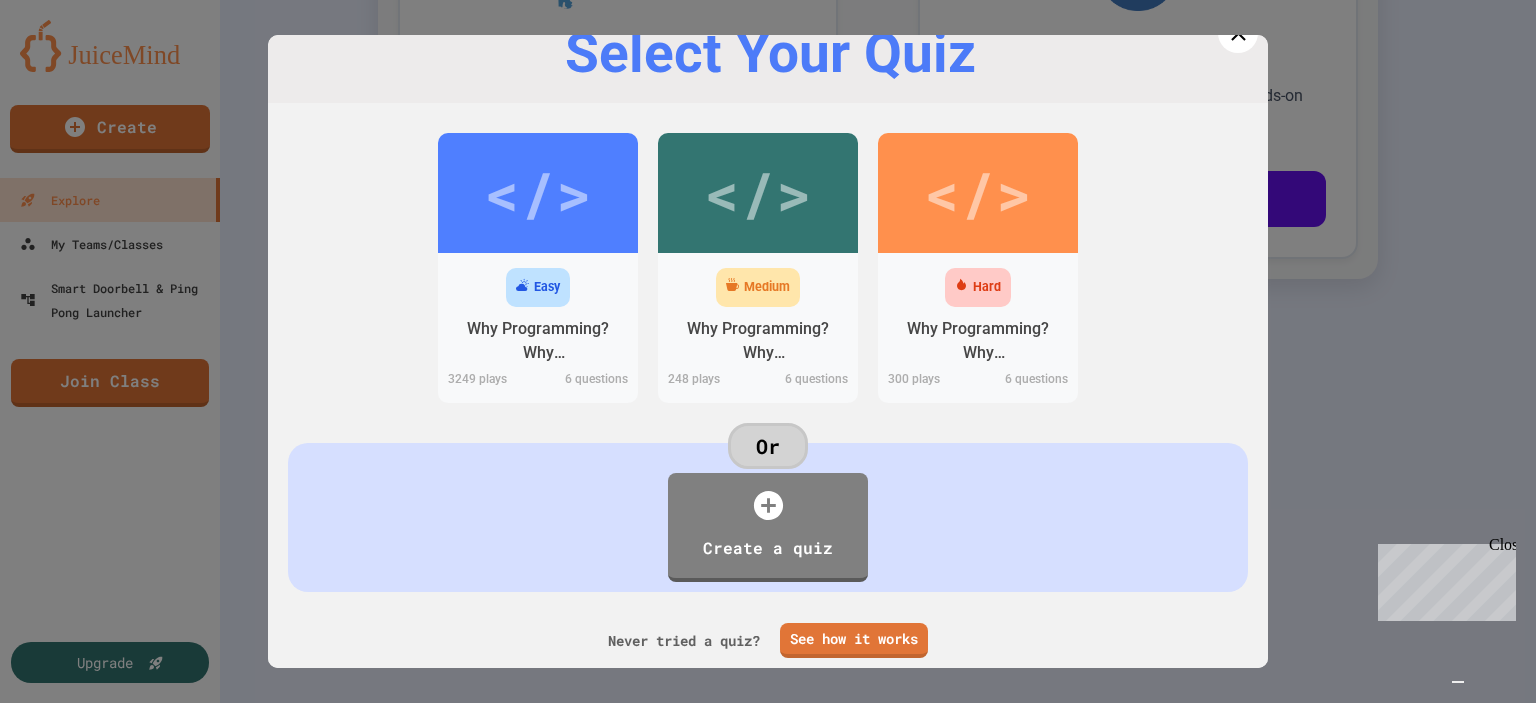 scroll, scrollTop: 0, scrollLeft: 0, axis: both 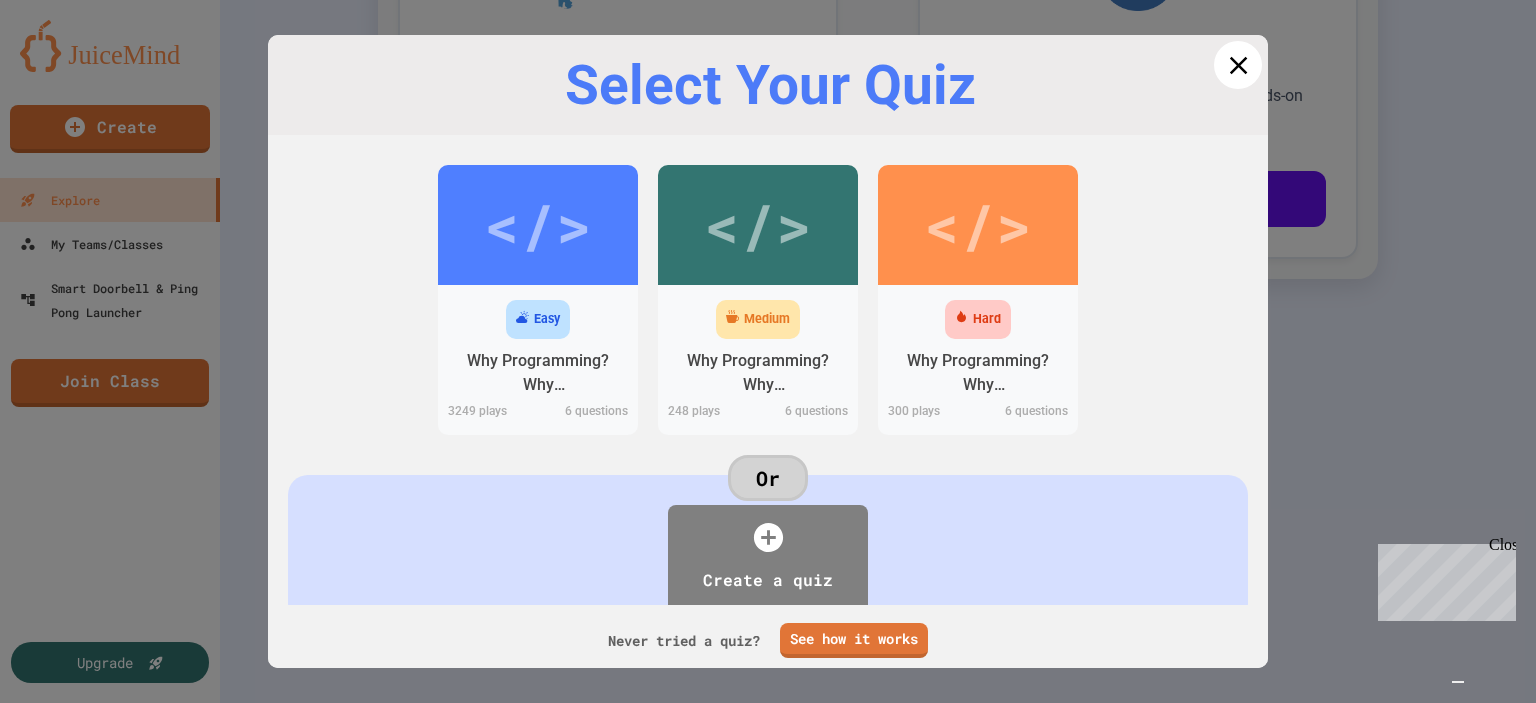 click 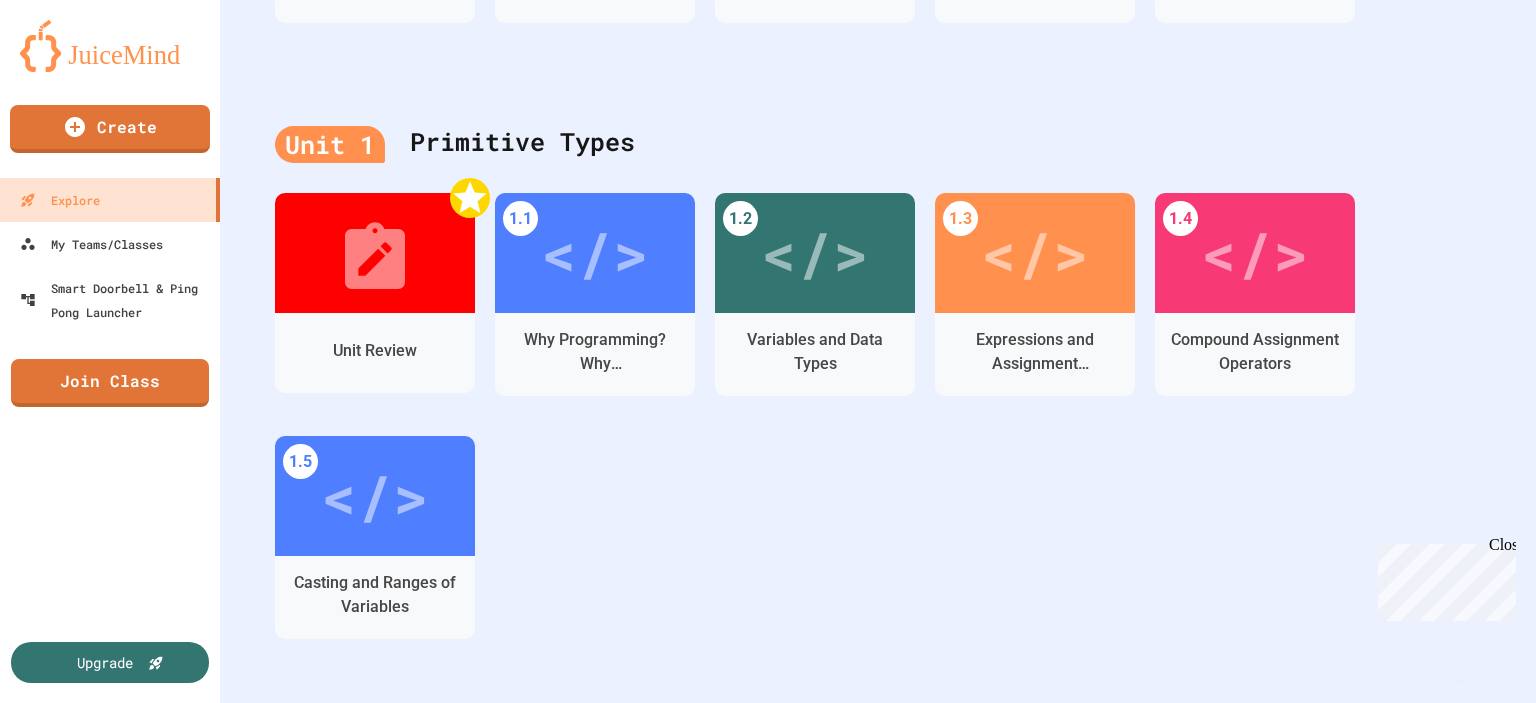 scroll, scrollTop: 800, scrollLeft: 0, axis: vertical 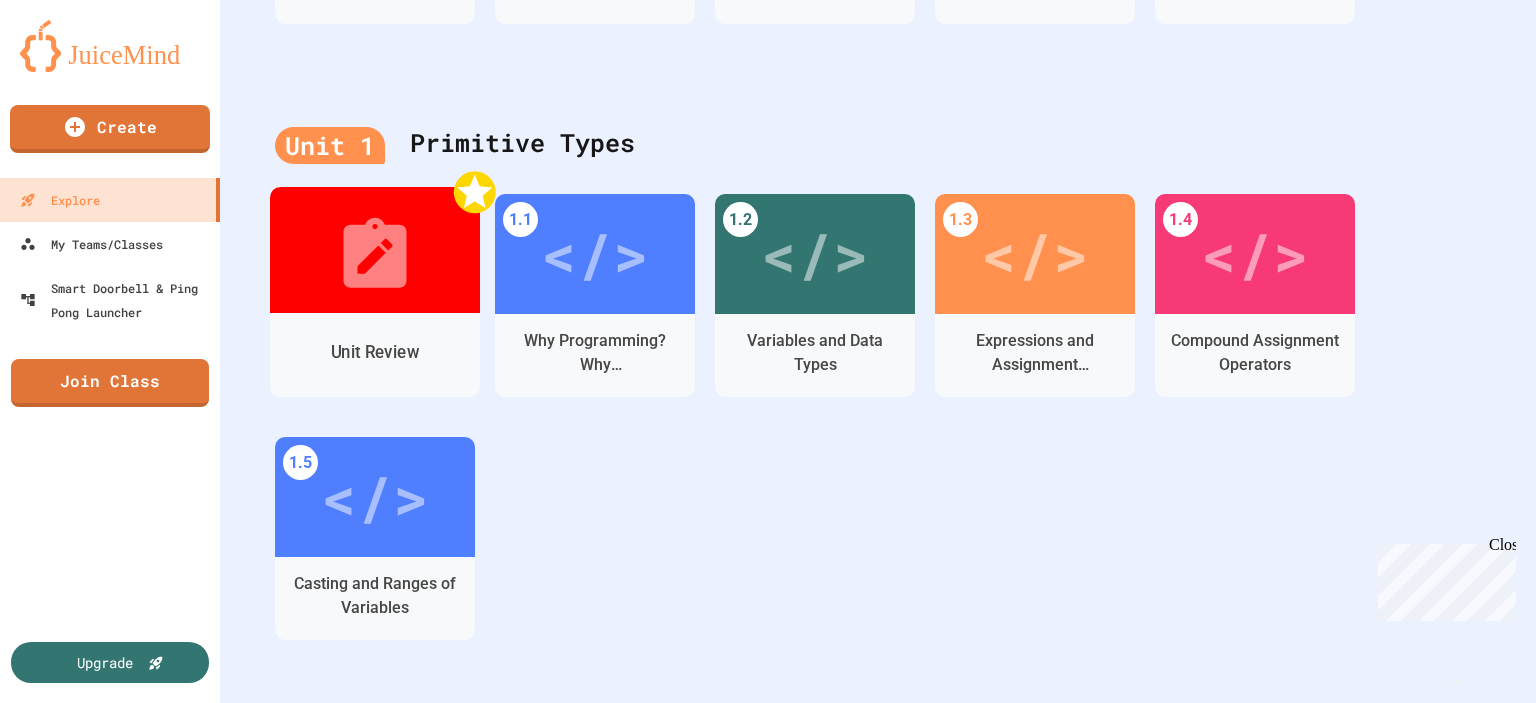 click 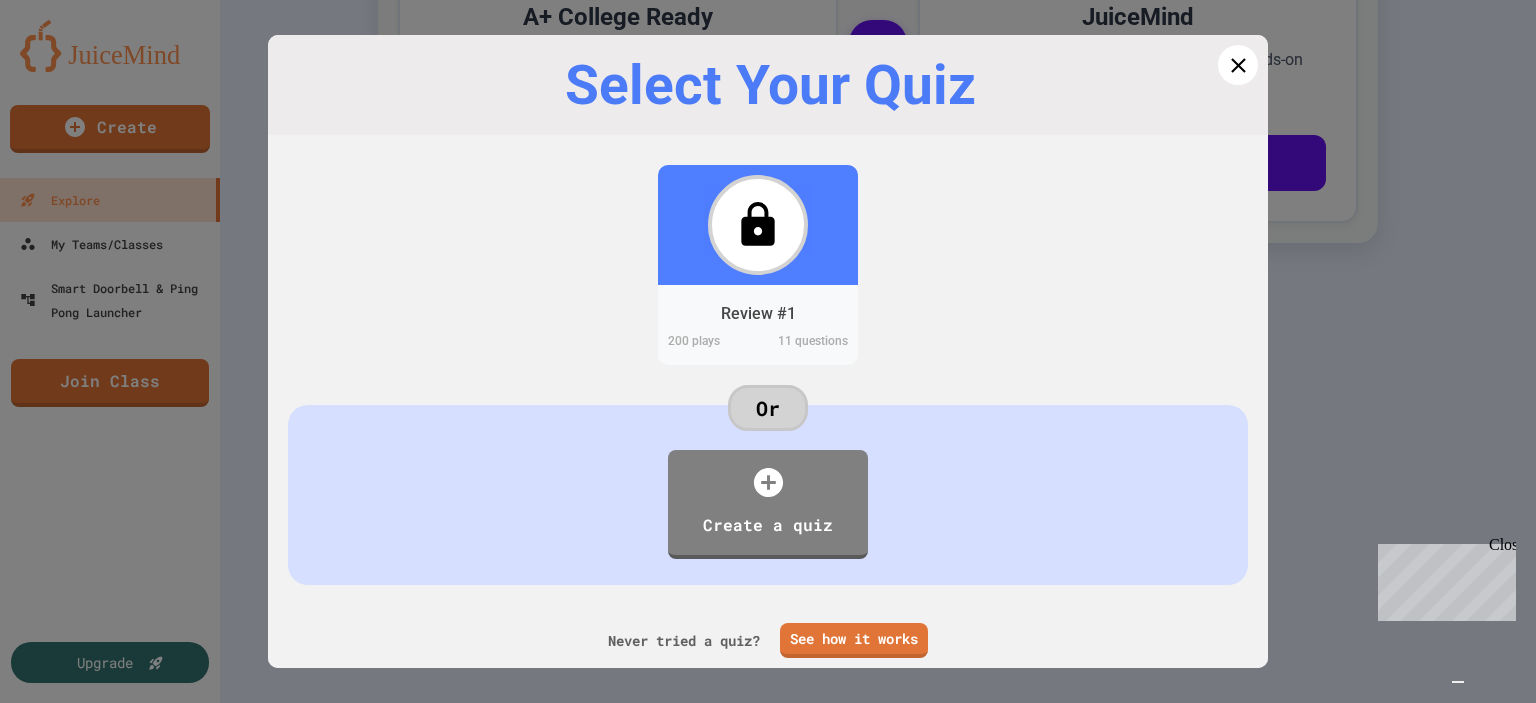 scroll, scrollTop: 750, scrollLeft: 0, axis: vertical 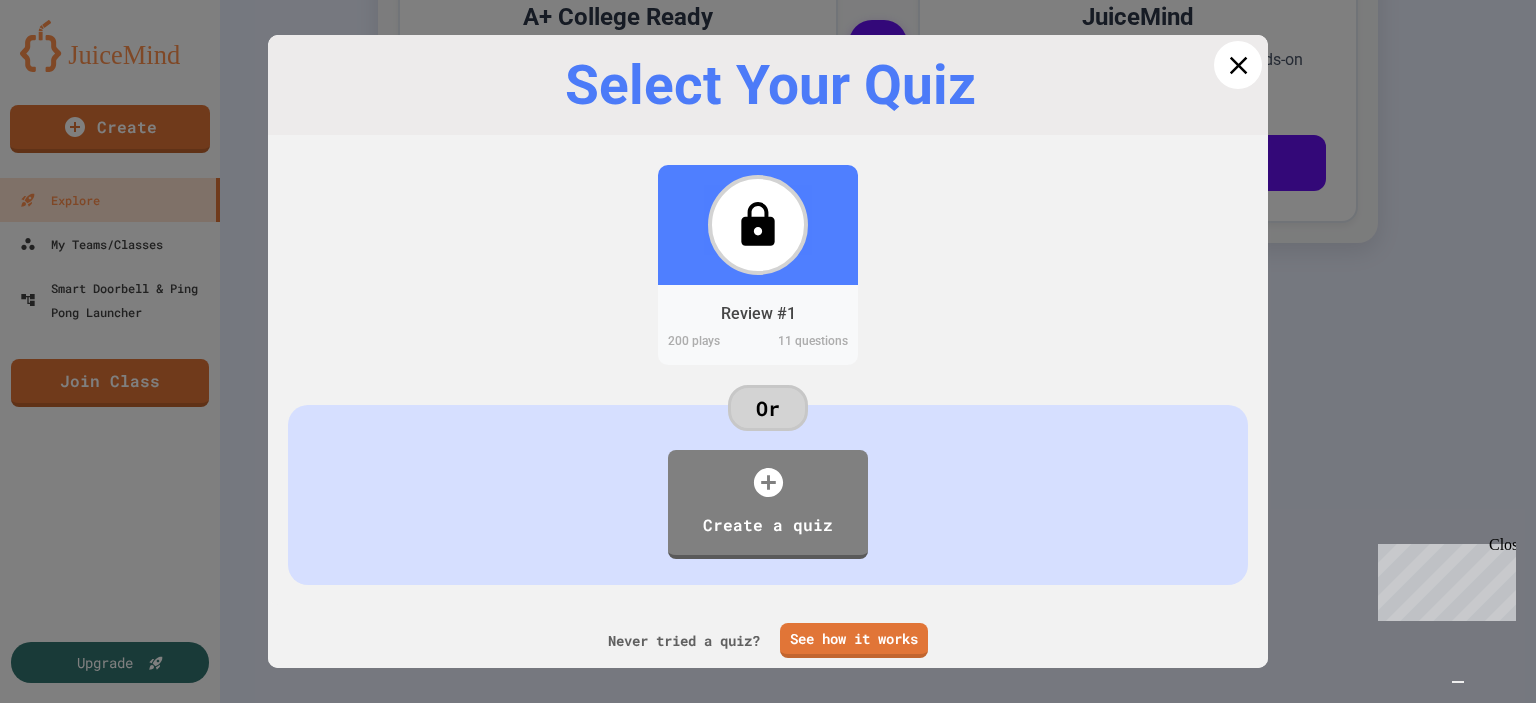 click 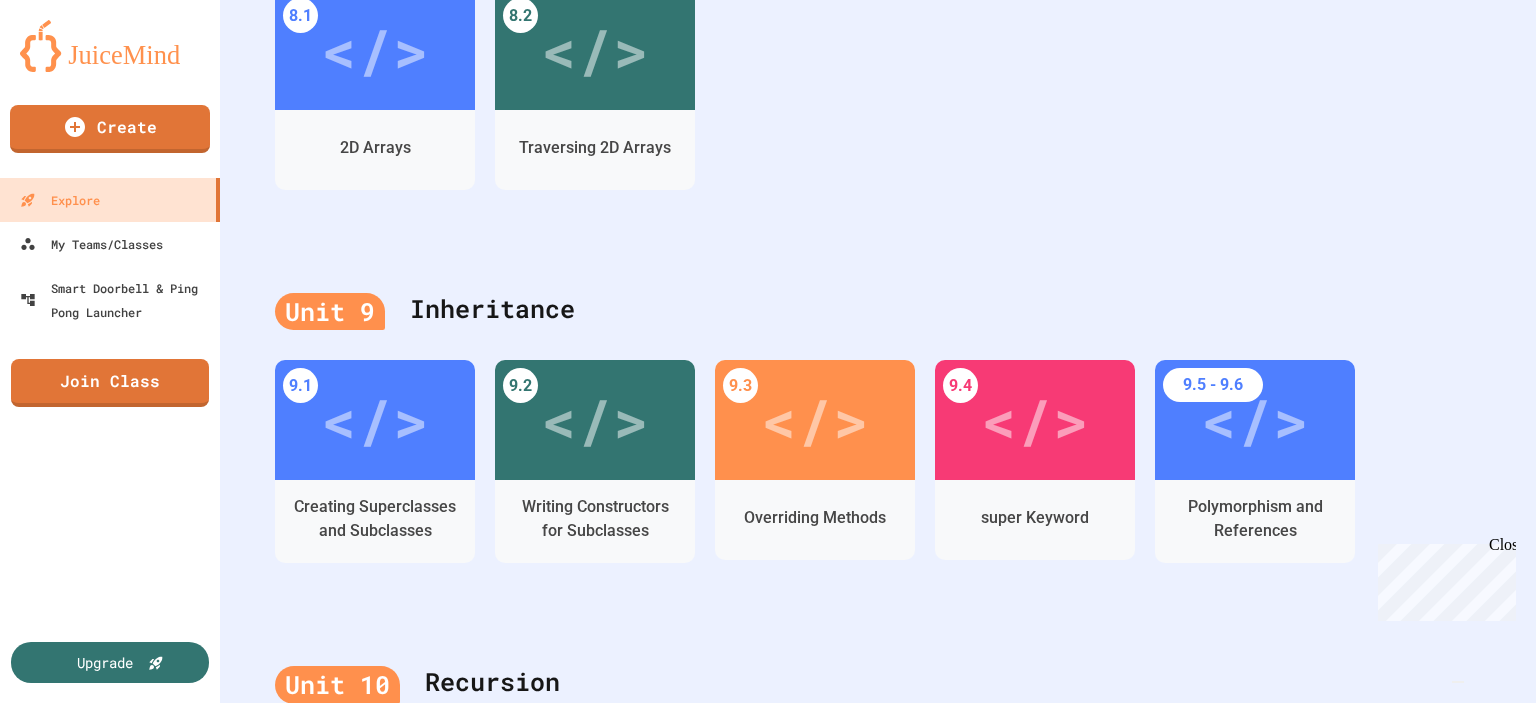 scroll, scrollTop: 4892, scrollLeft: 0, axis: vertical 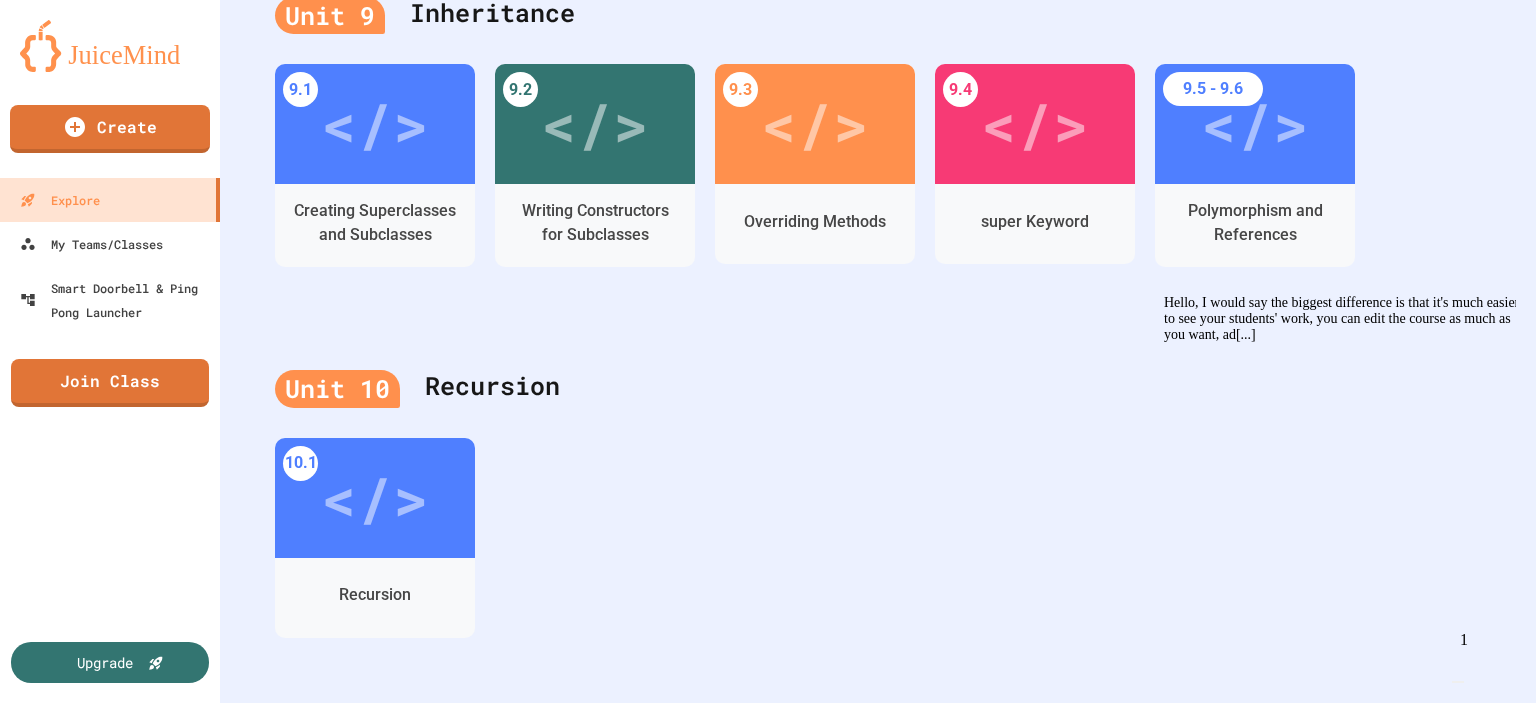 click on "Hello, I would say the biggest difference is that it's much easier to see your students' work, you can edit the course as much as you want, ad[...]" at bounding box center (1341, 318) 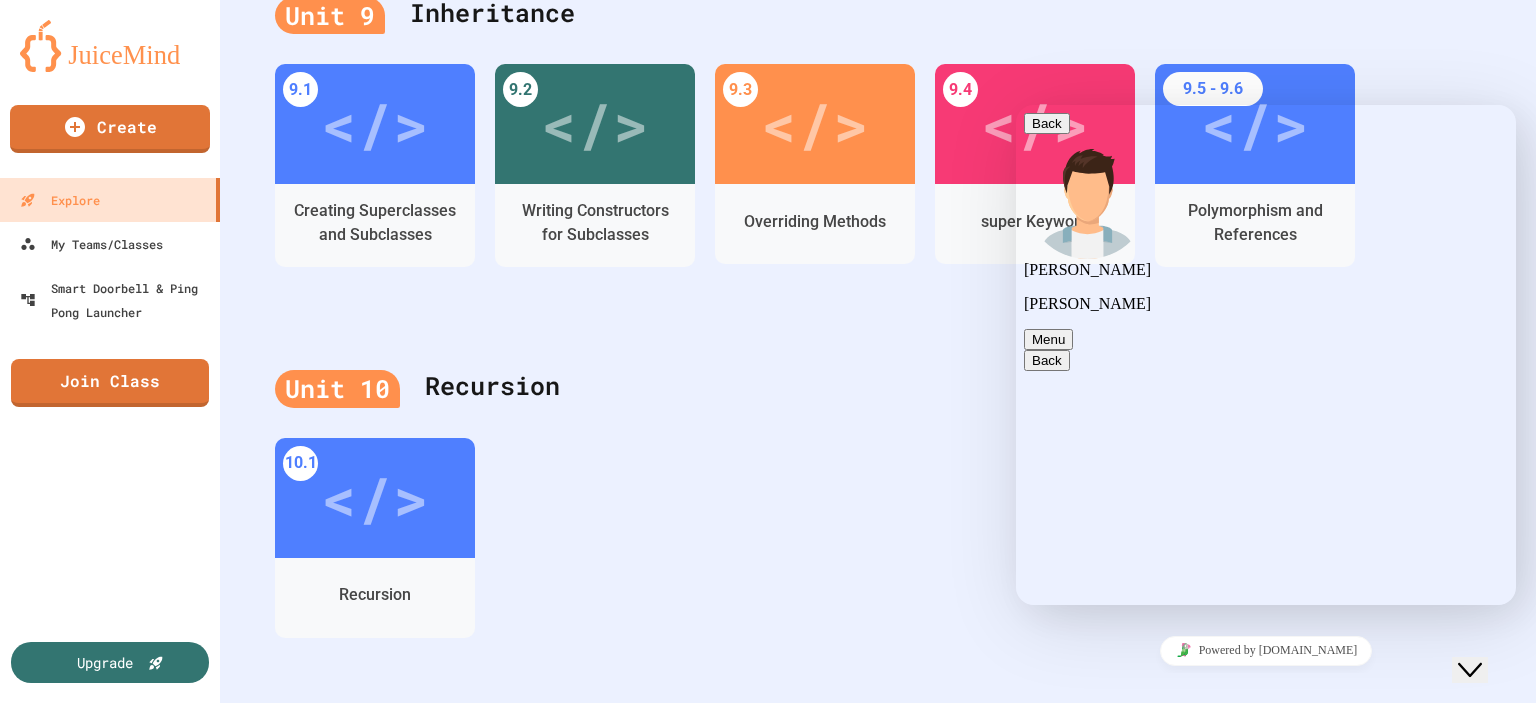 click at bounding box center (1016, 105) 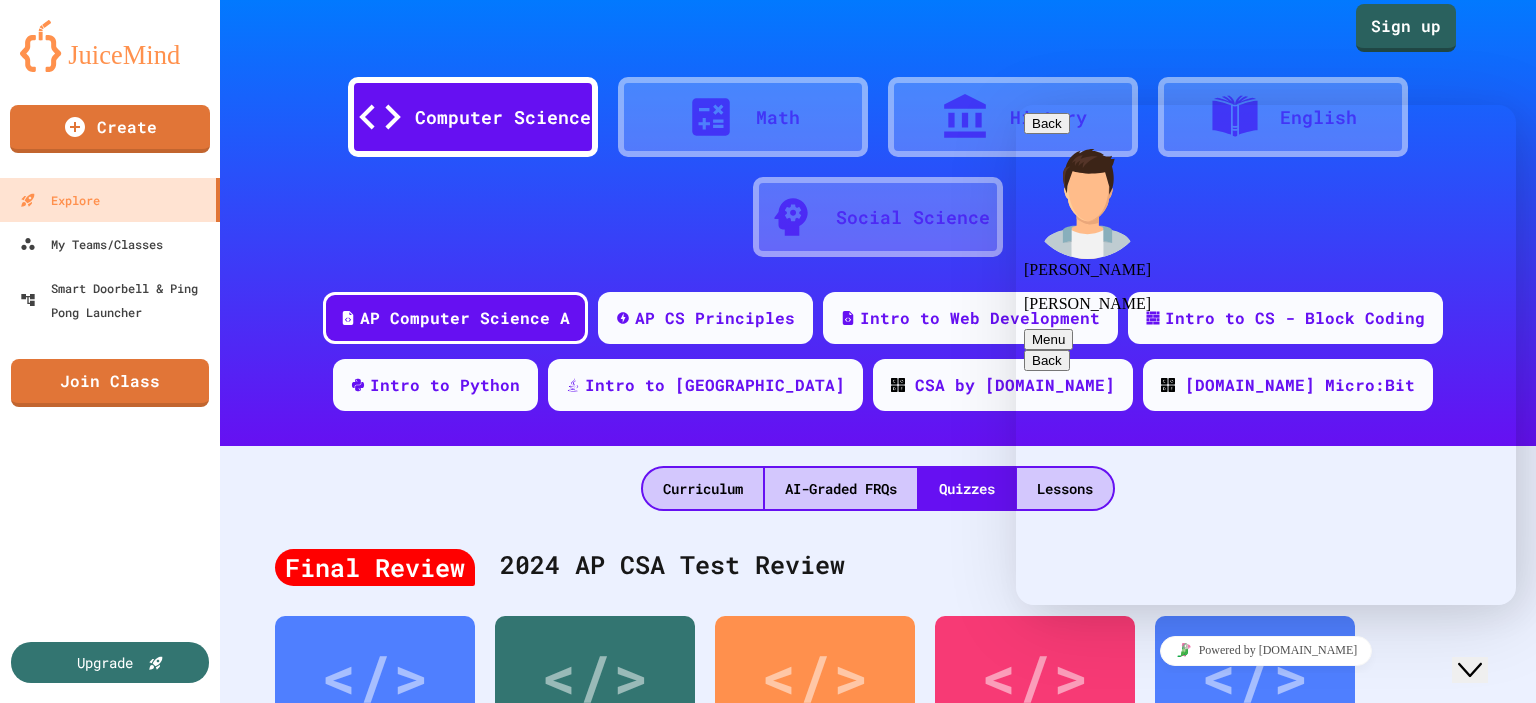 scroll, scrollTop: 0, scrollLeft: 0, axis: both 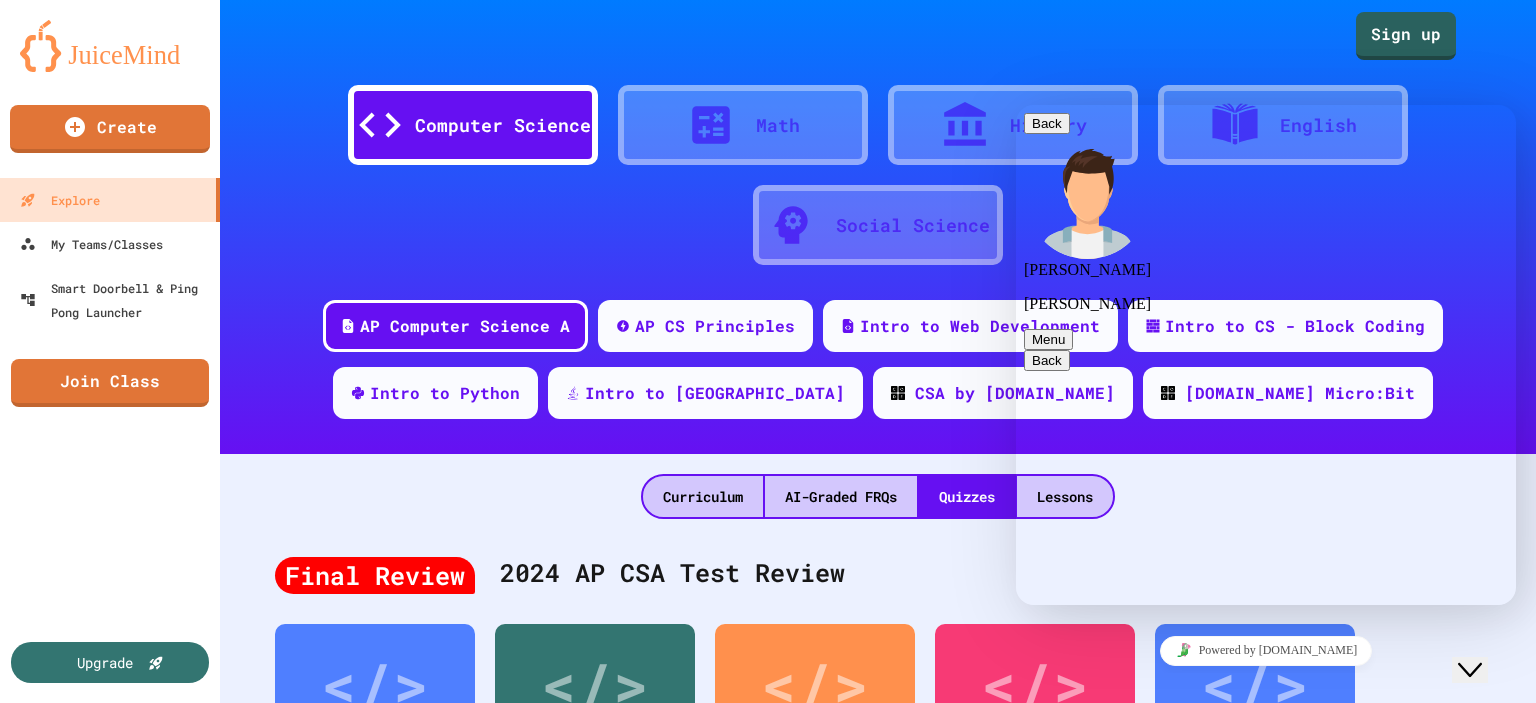 click on "Math" at bounding box center [778, 125] 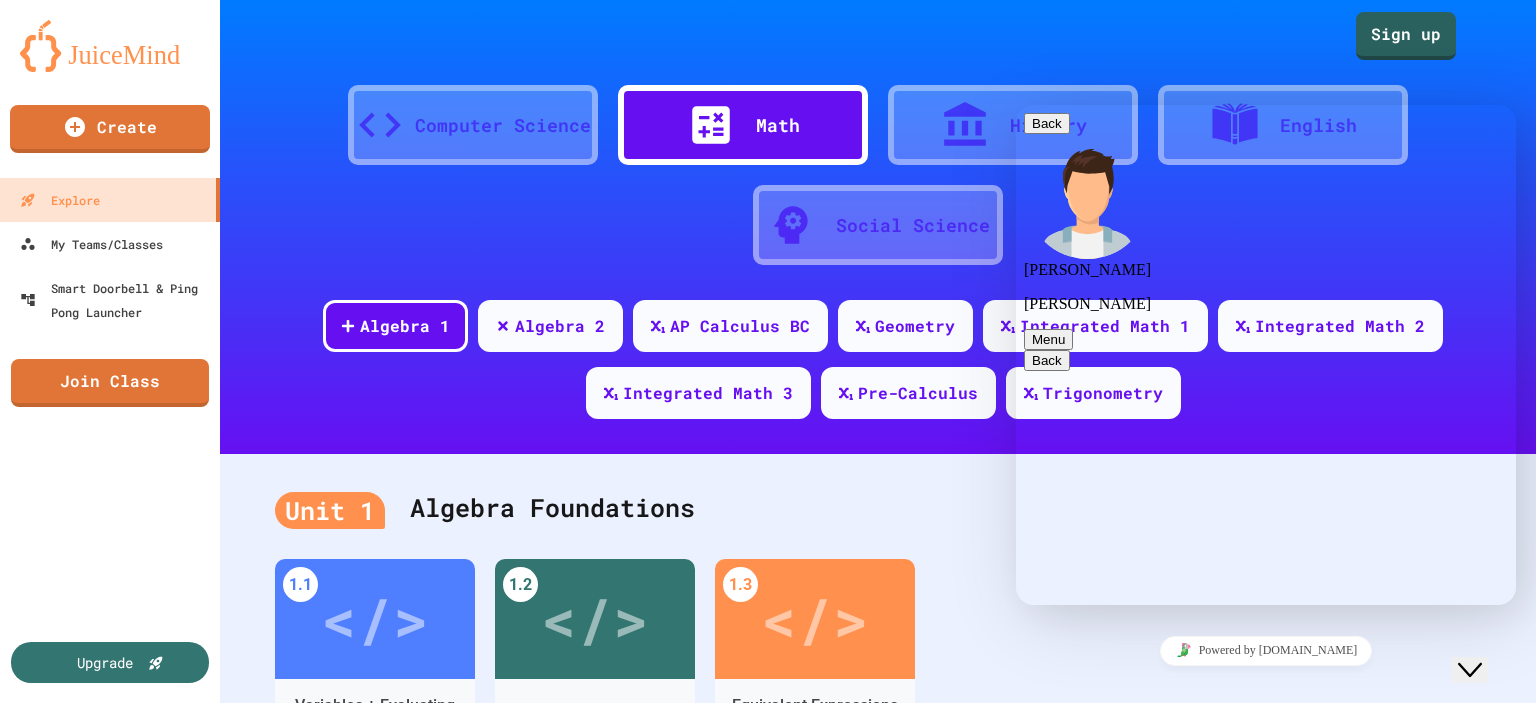 drag, startPoint x: 454, startPoint y: 107, endPoint x: 480, endPoint y: 119, distance: 28.635643 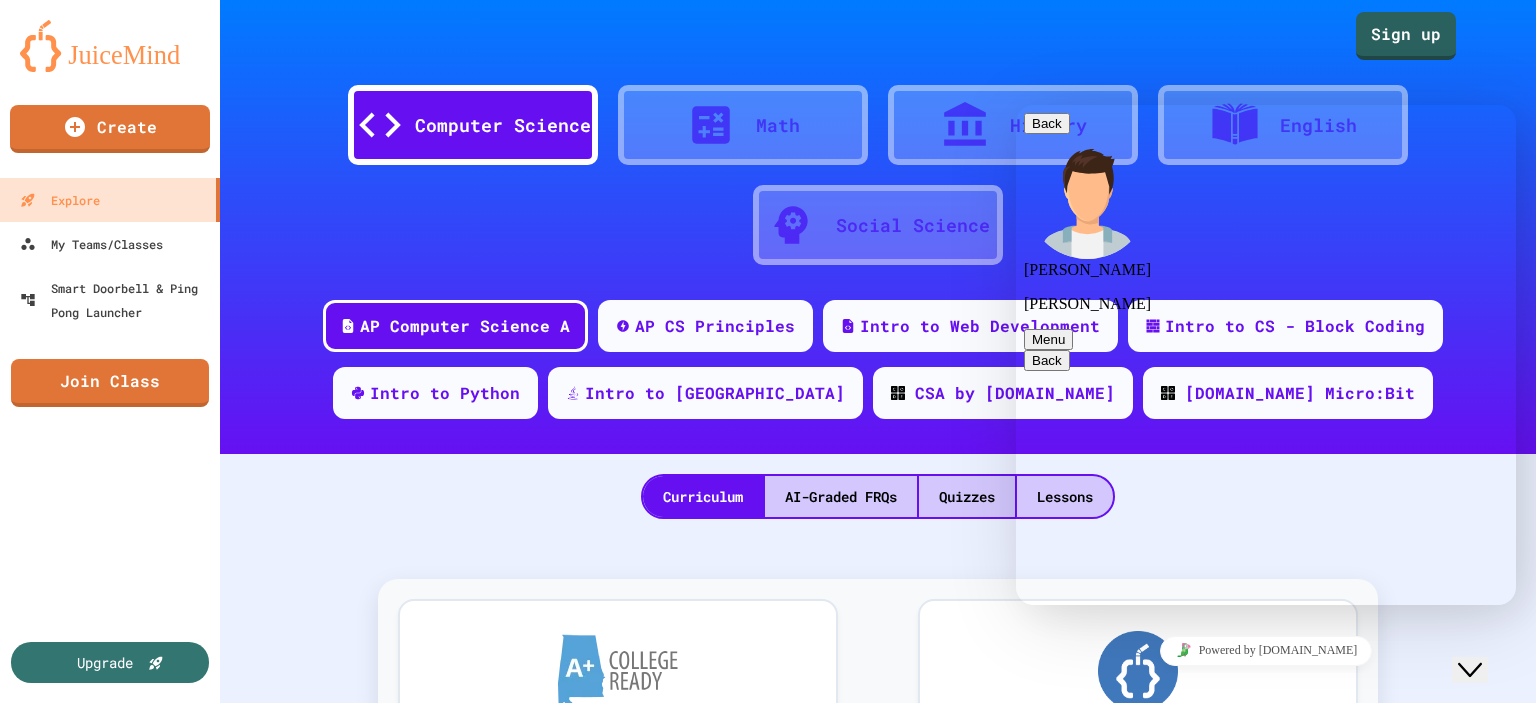 click at bounding box center [1016, 105] 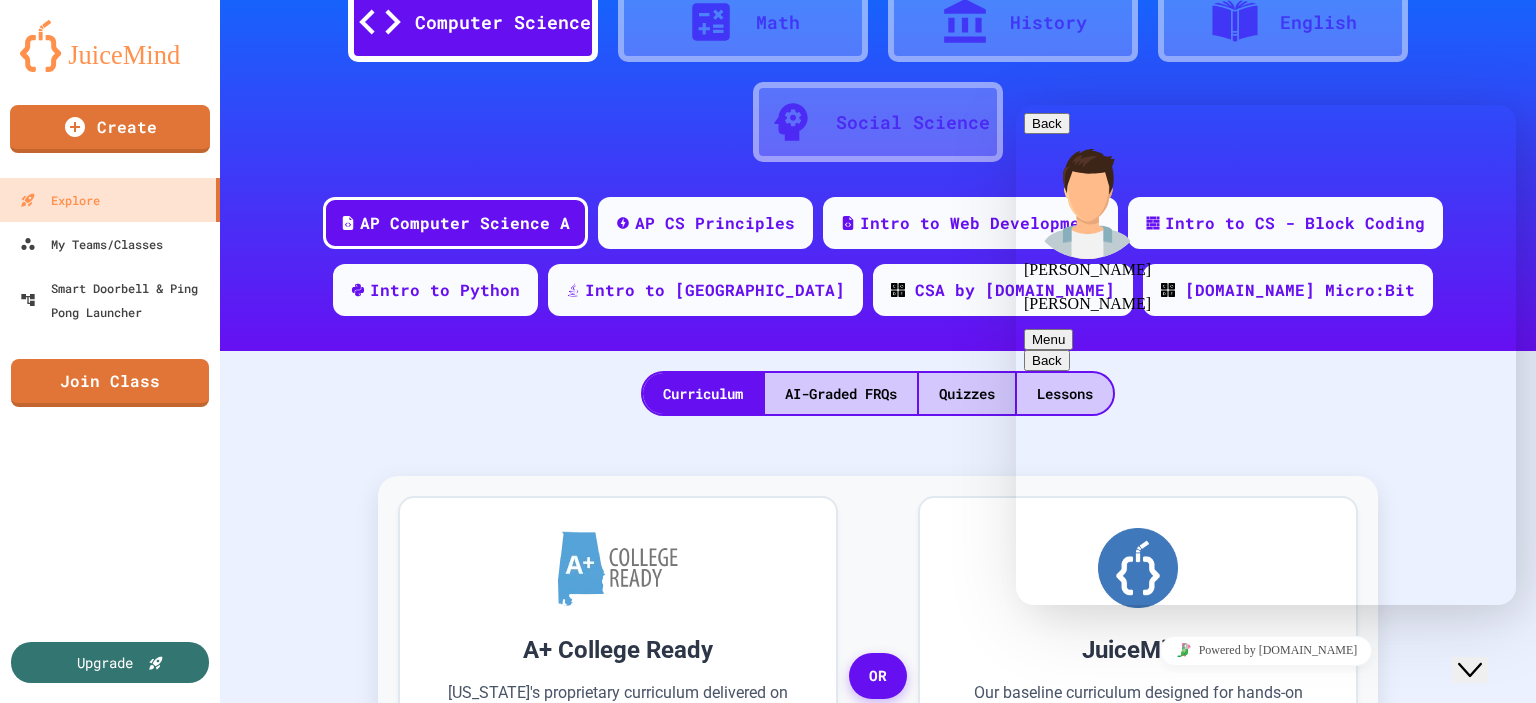 scroll, scrollTop: 0, scrollLeft: 0, axis: both 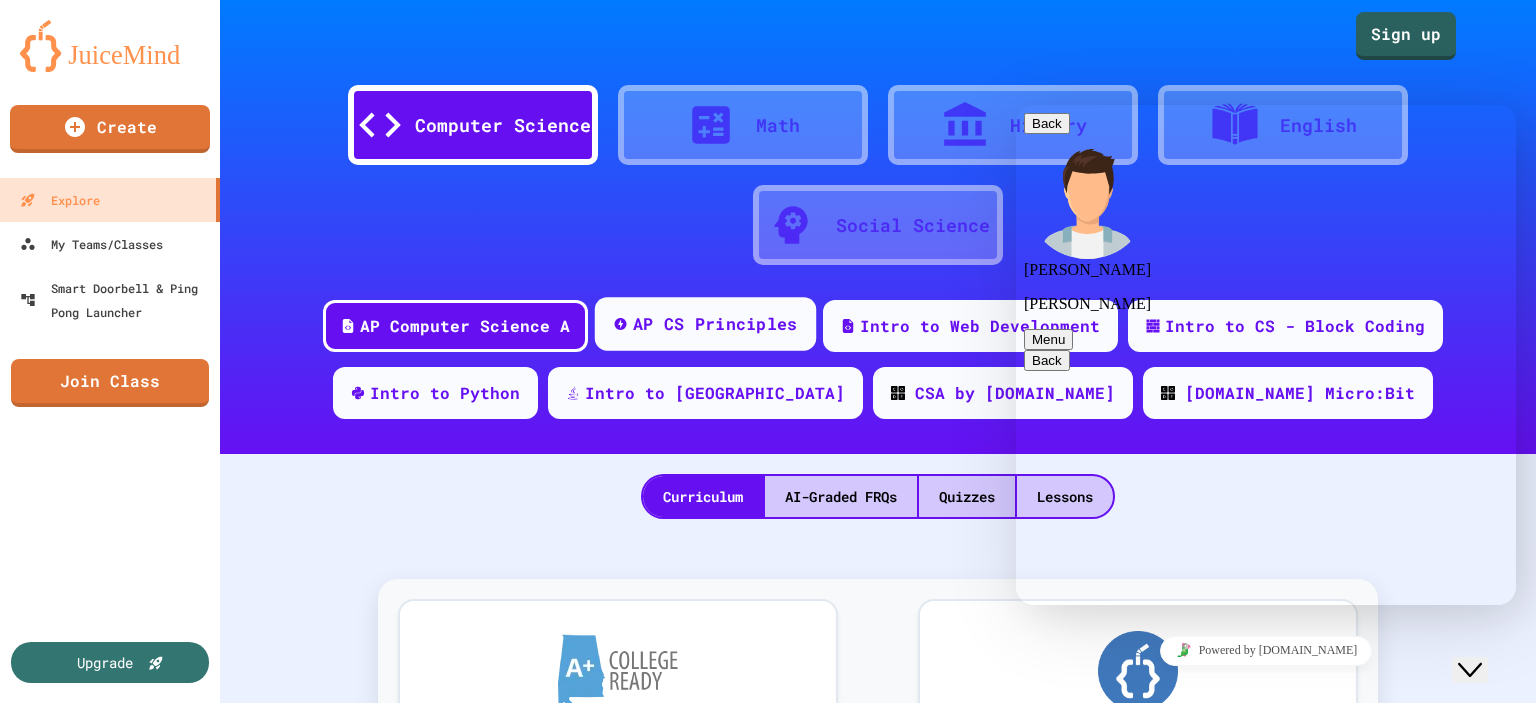 click on "AP CS Principles" at bounding box center (715, 324) 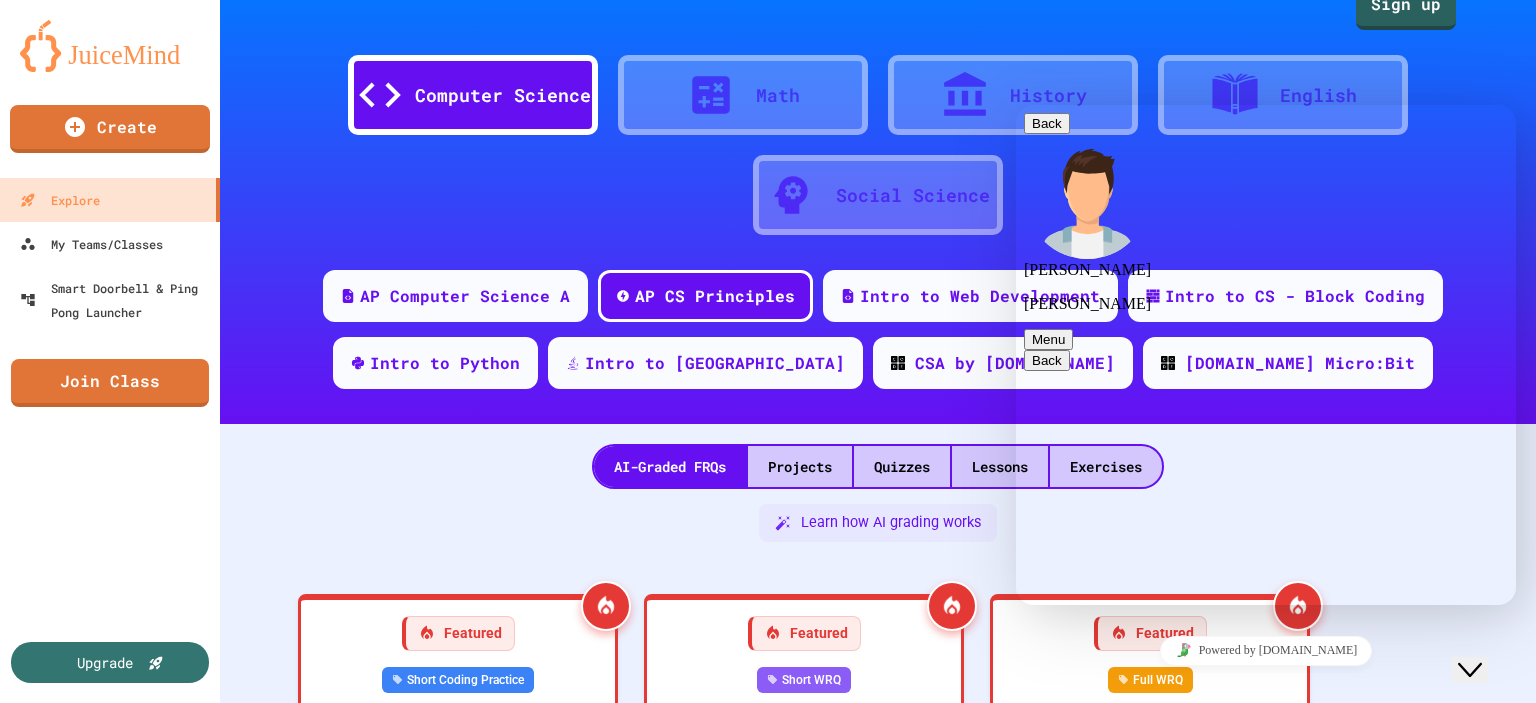 scroll, scrollTop: 230, scrollLeft: 0, axis: vertical 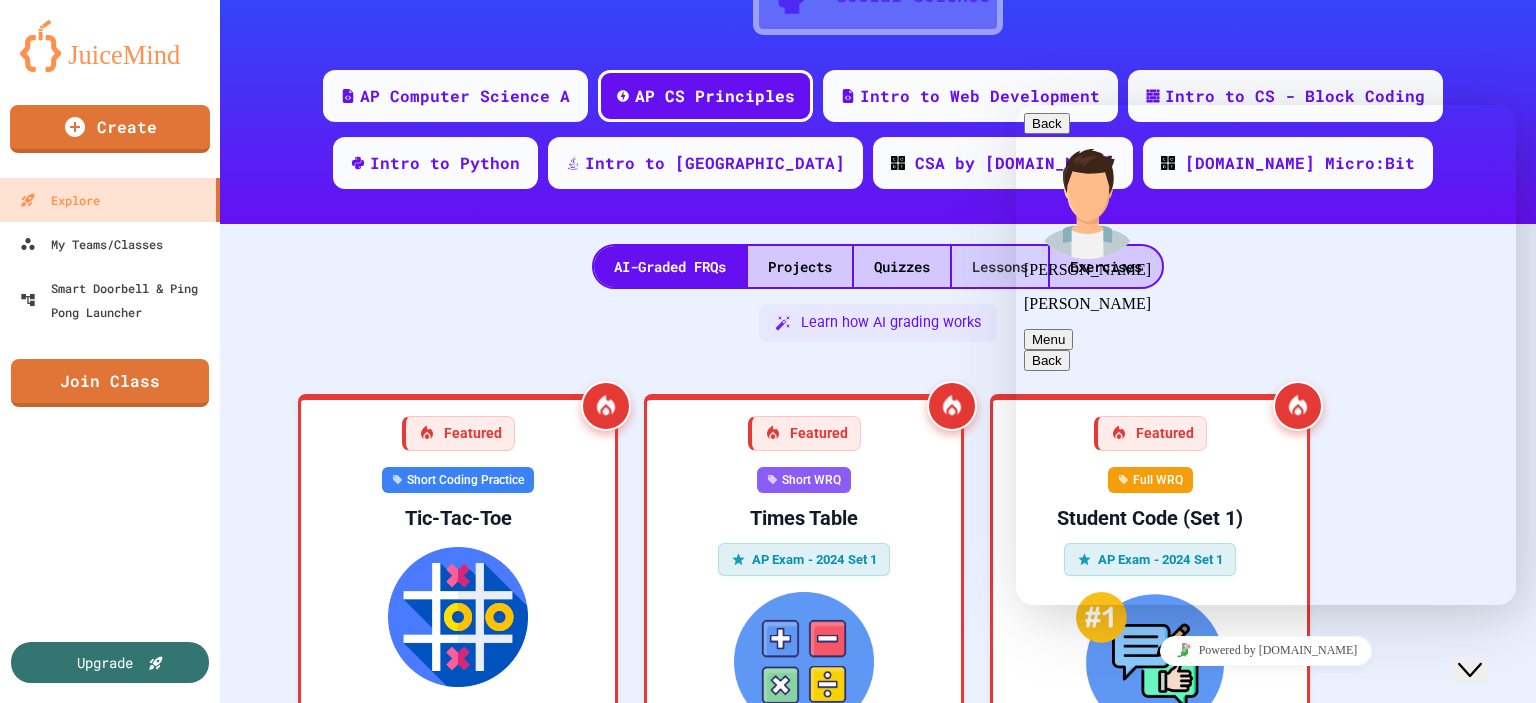 click on "Lessons" at bounding box center (1000, 266) 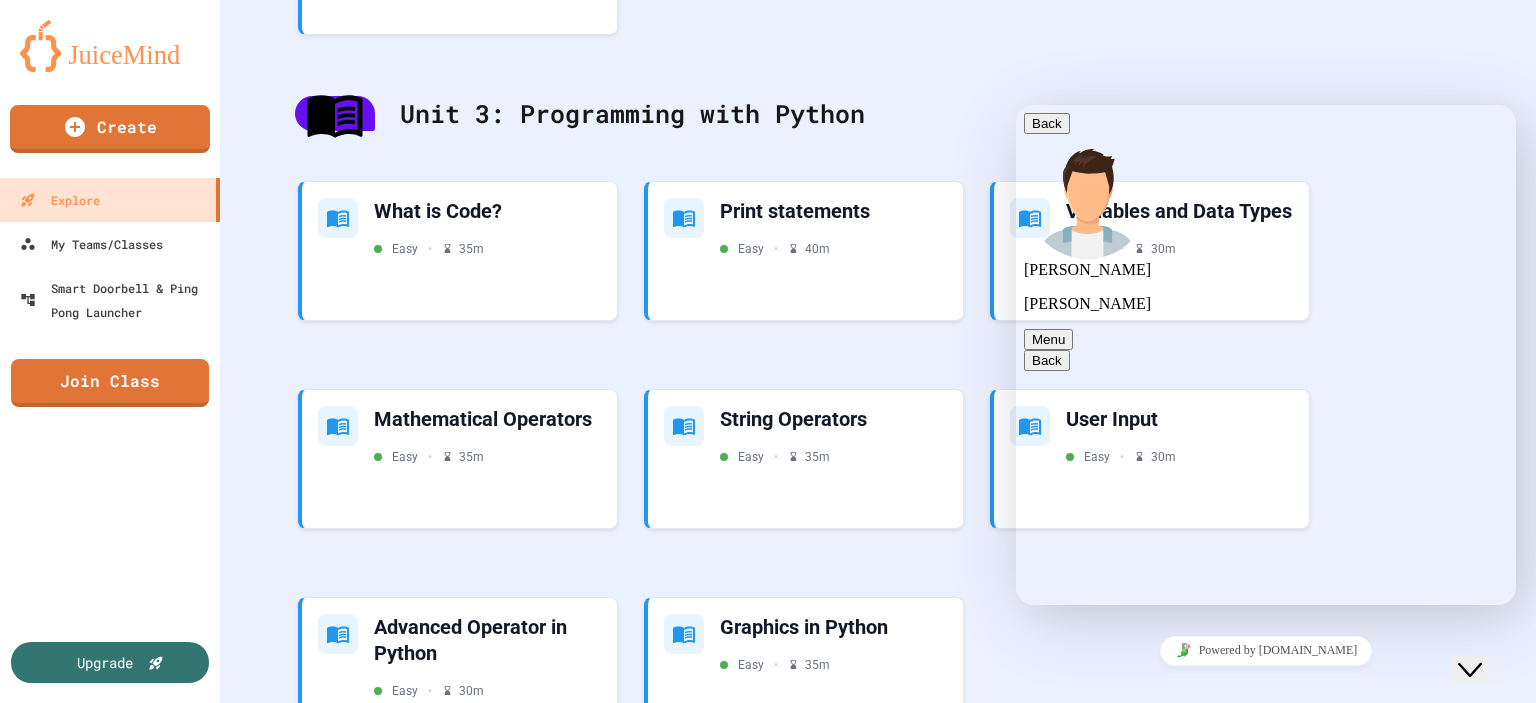 scroll, scrollTop: 1300, scrollLeft: 0, axis: vertical 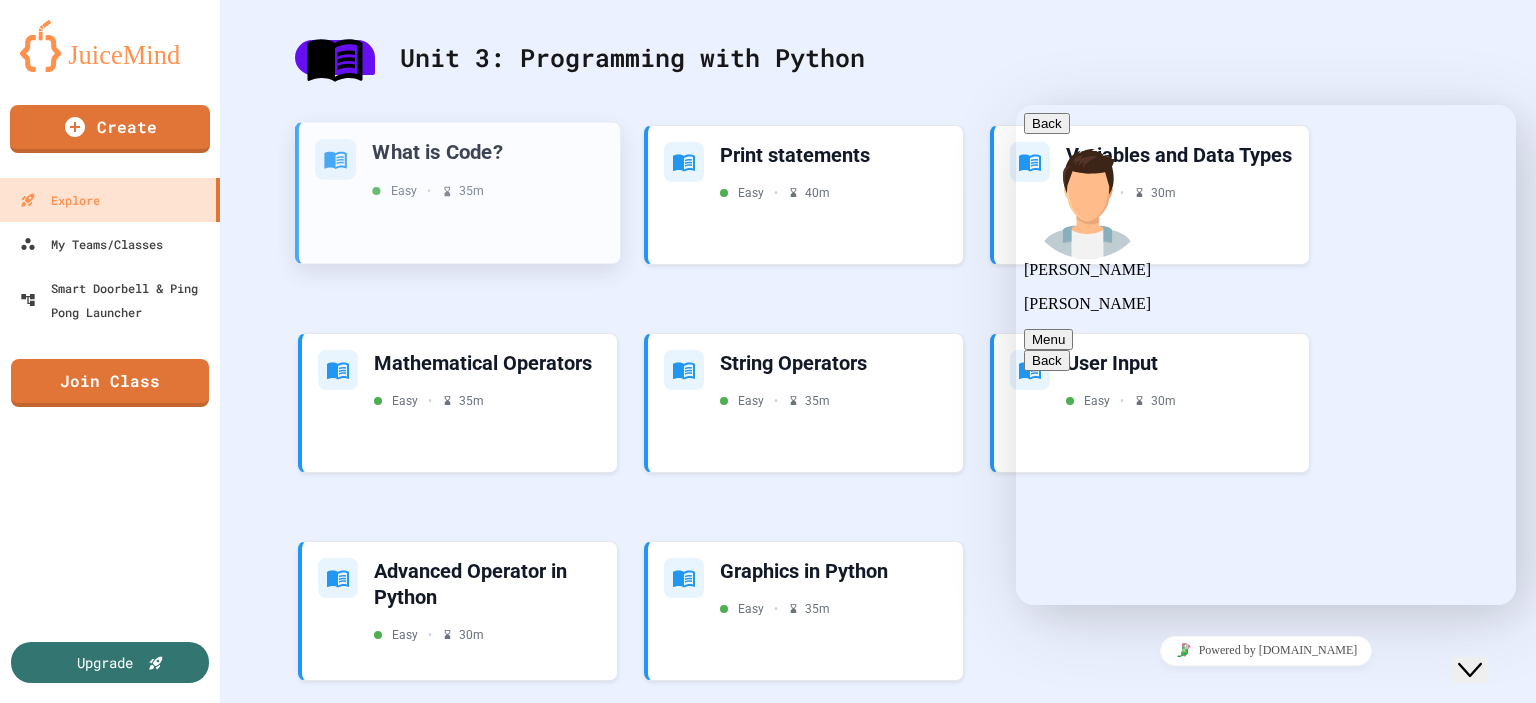 click on "What is Code? Easy • 35 m" at bounding box center [459, 192] 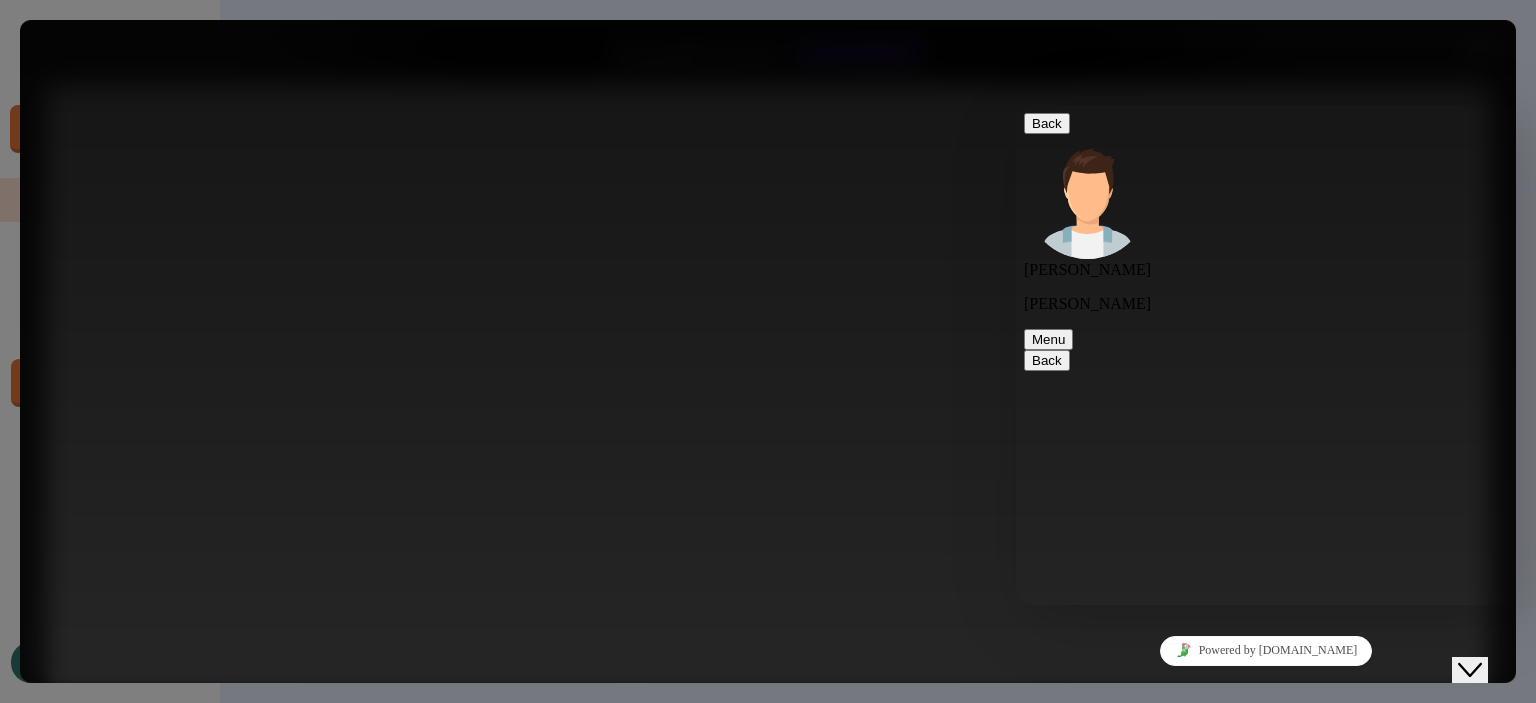click 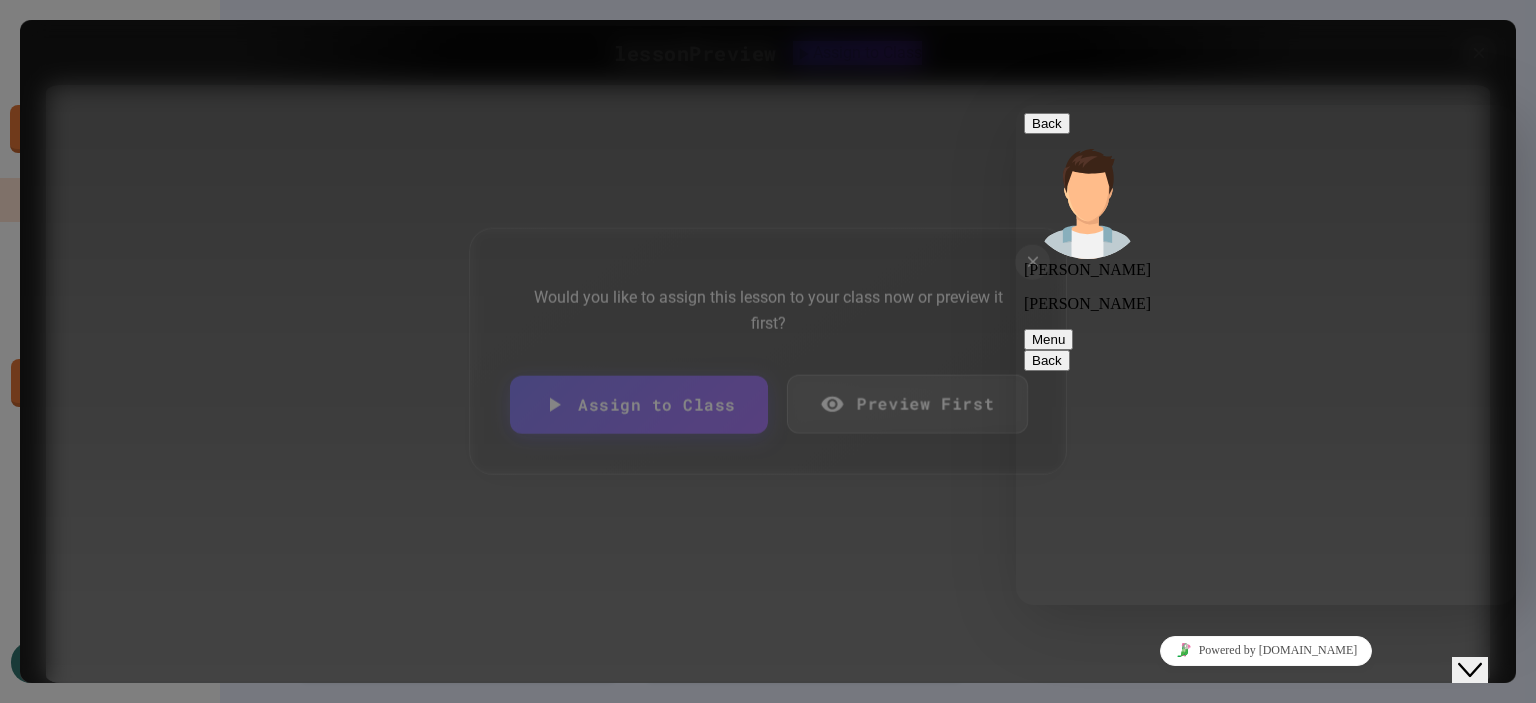 click on "Preview First" at bounding box center (906, 404) 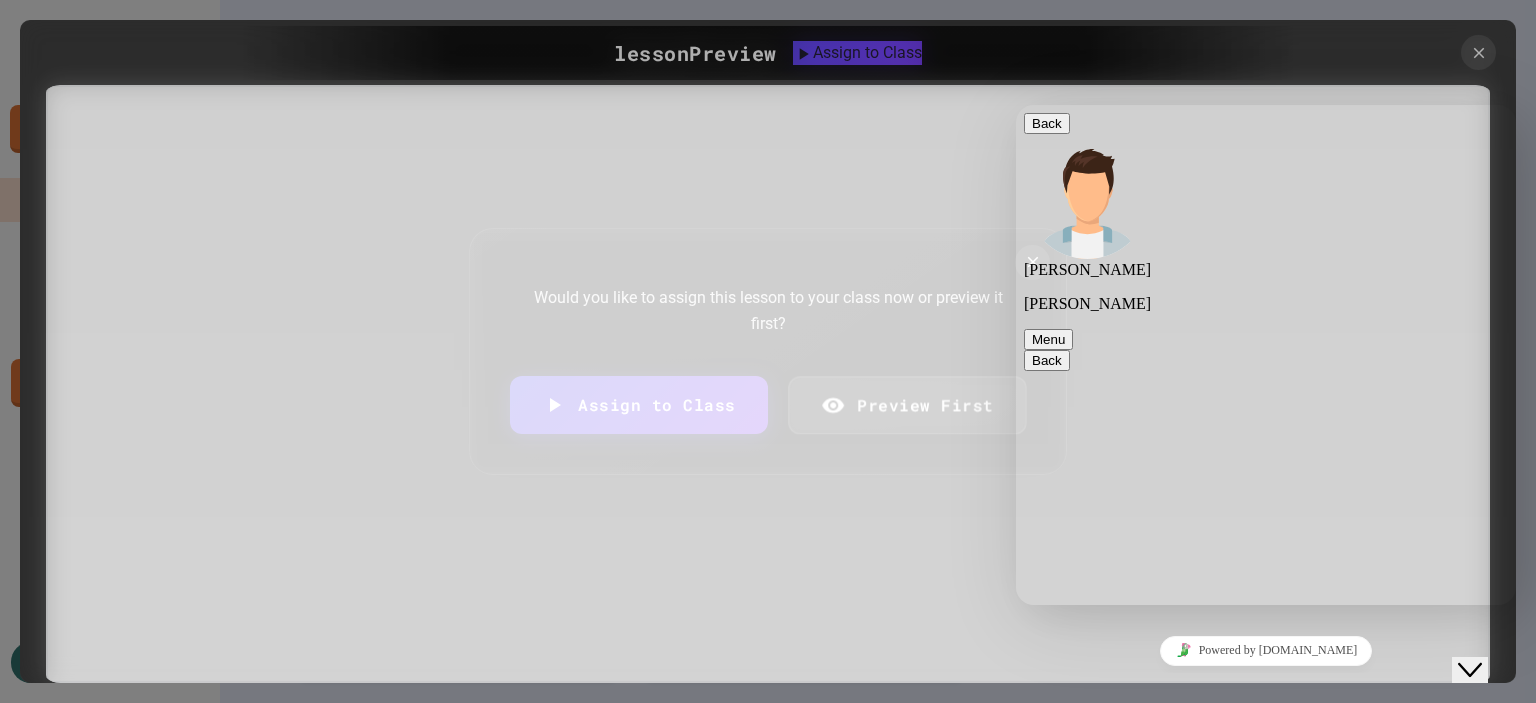 click on "Close Chat This icon closes the chat window." at bounding box center (1484, 631) 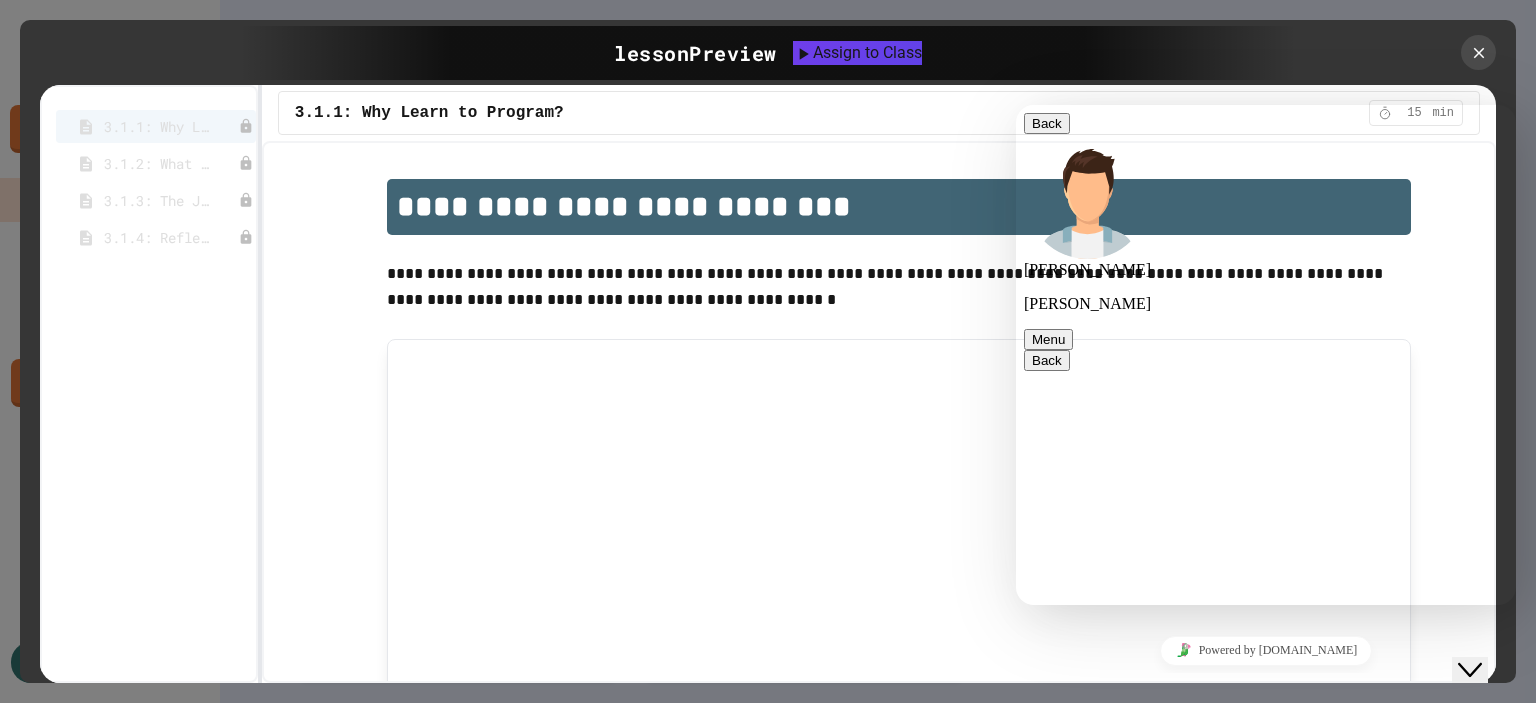 click on "Close Chat This icon closes the chat window." 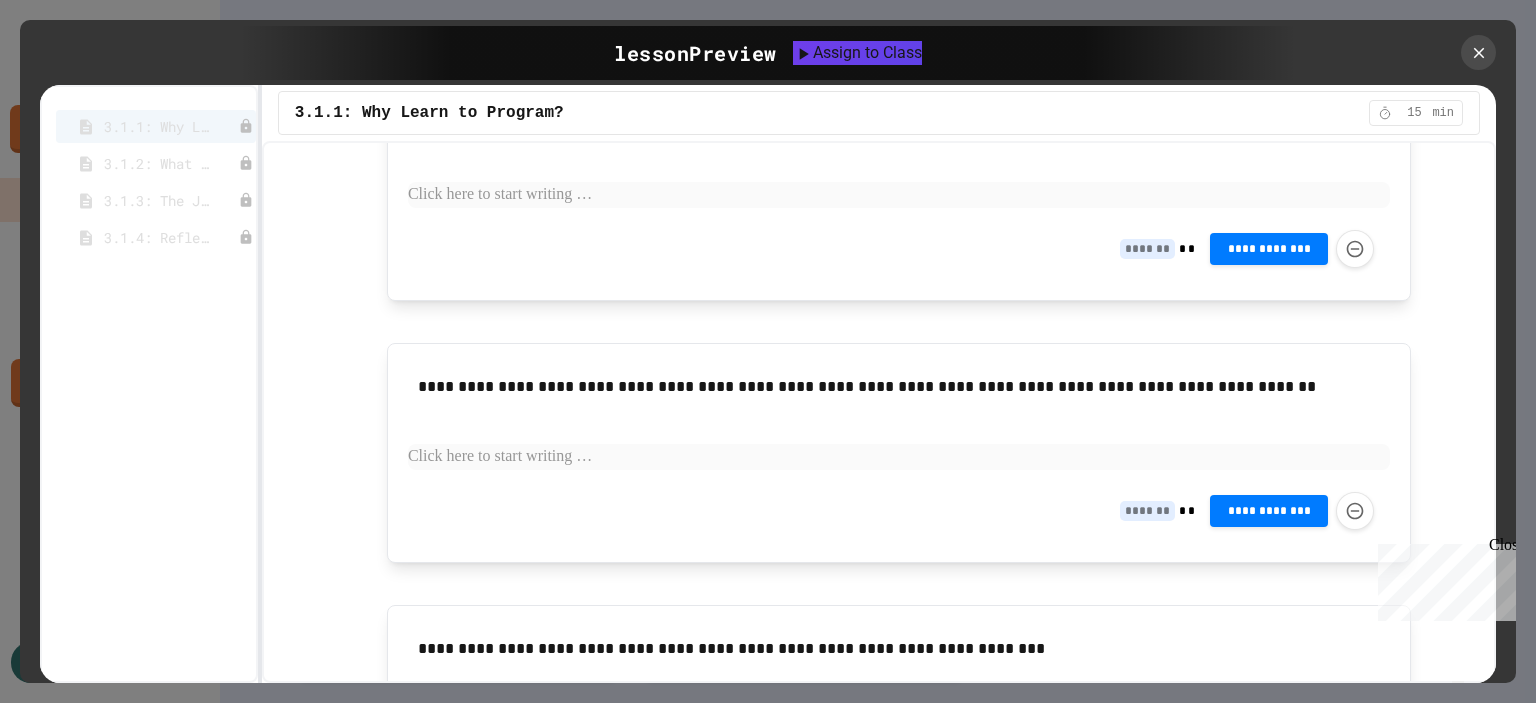 scroll, scrollTop: 820, scrollLeft: 0, axis: vertical 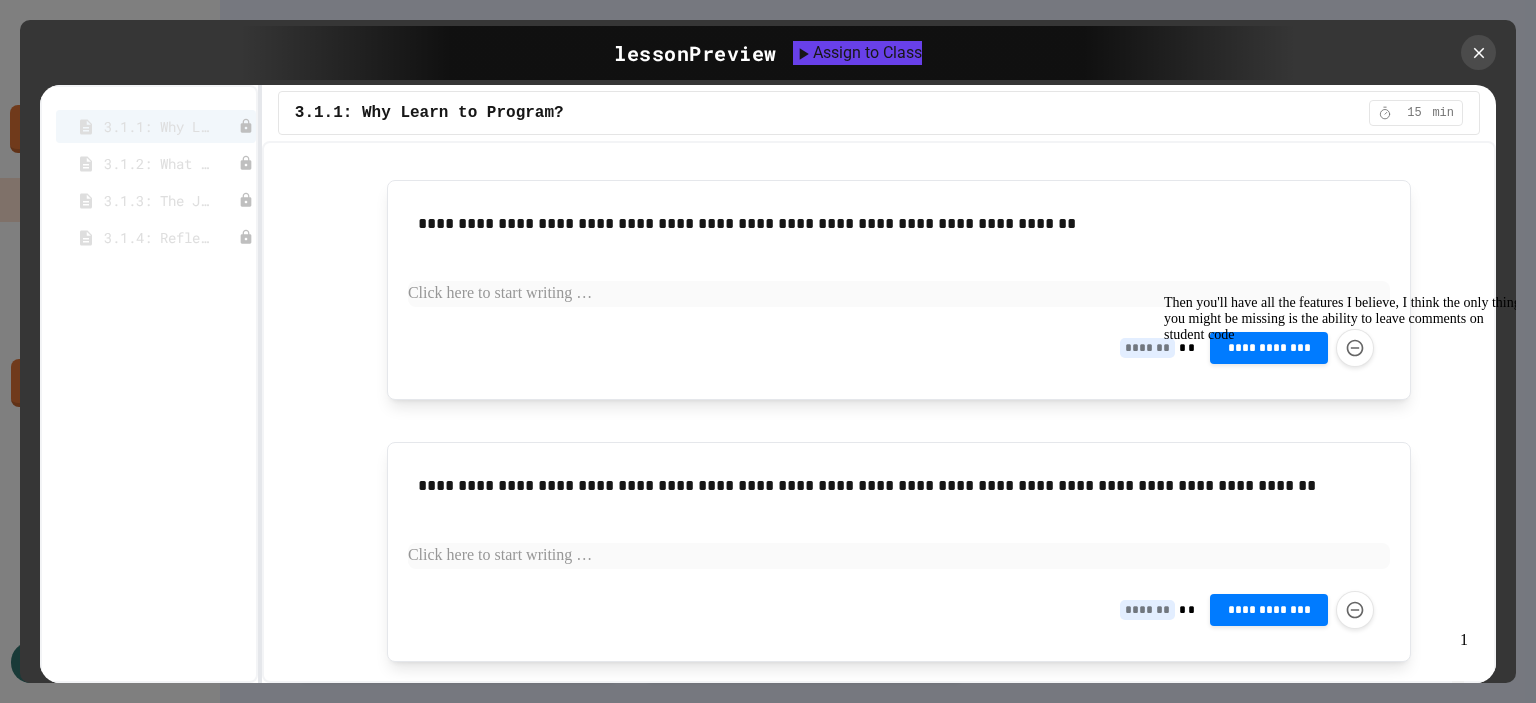 click on "Then you'll have all the features I believe, I think the only thing you might be missing is the ability to leave comments on student code" at bounding box center (1344, 319) 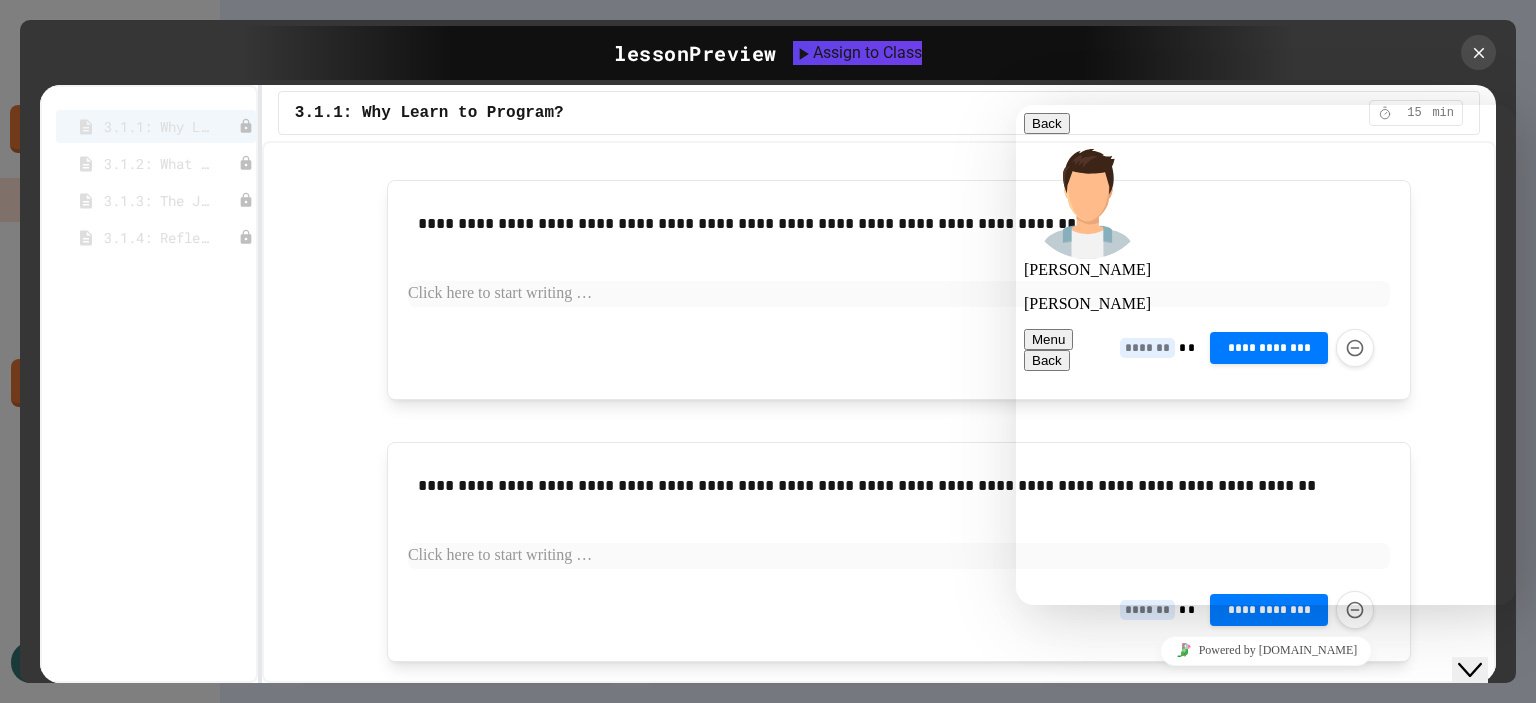 scroll, scrollTop: 1009, scrollLeft: 0, axis: vertical 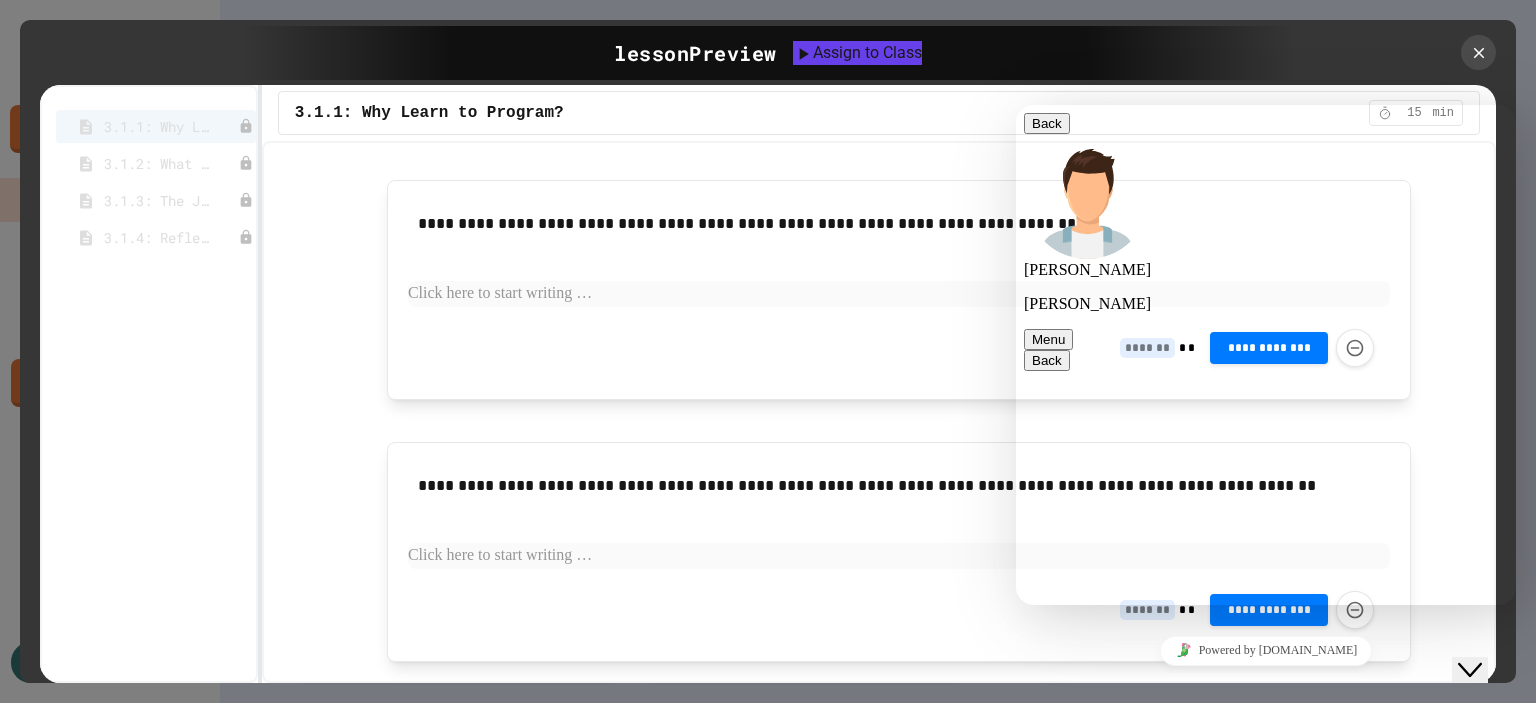 click at bounding box center (1016, 105) 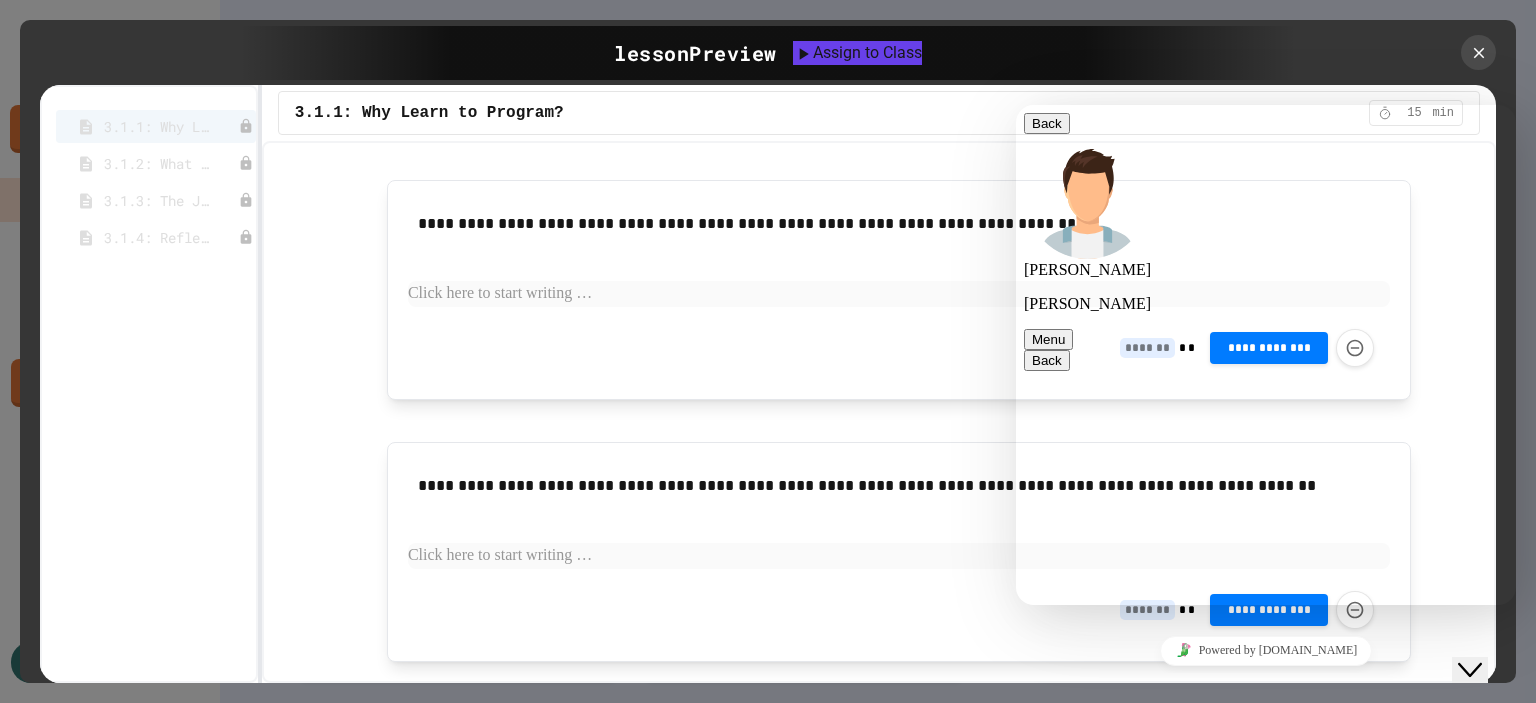 scroll, scrollTop: 0, scrollLeft: 0, axis: both 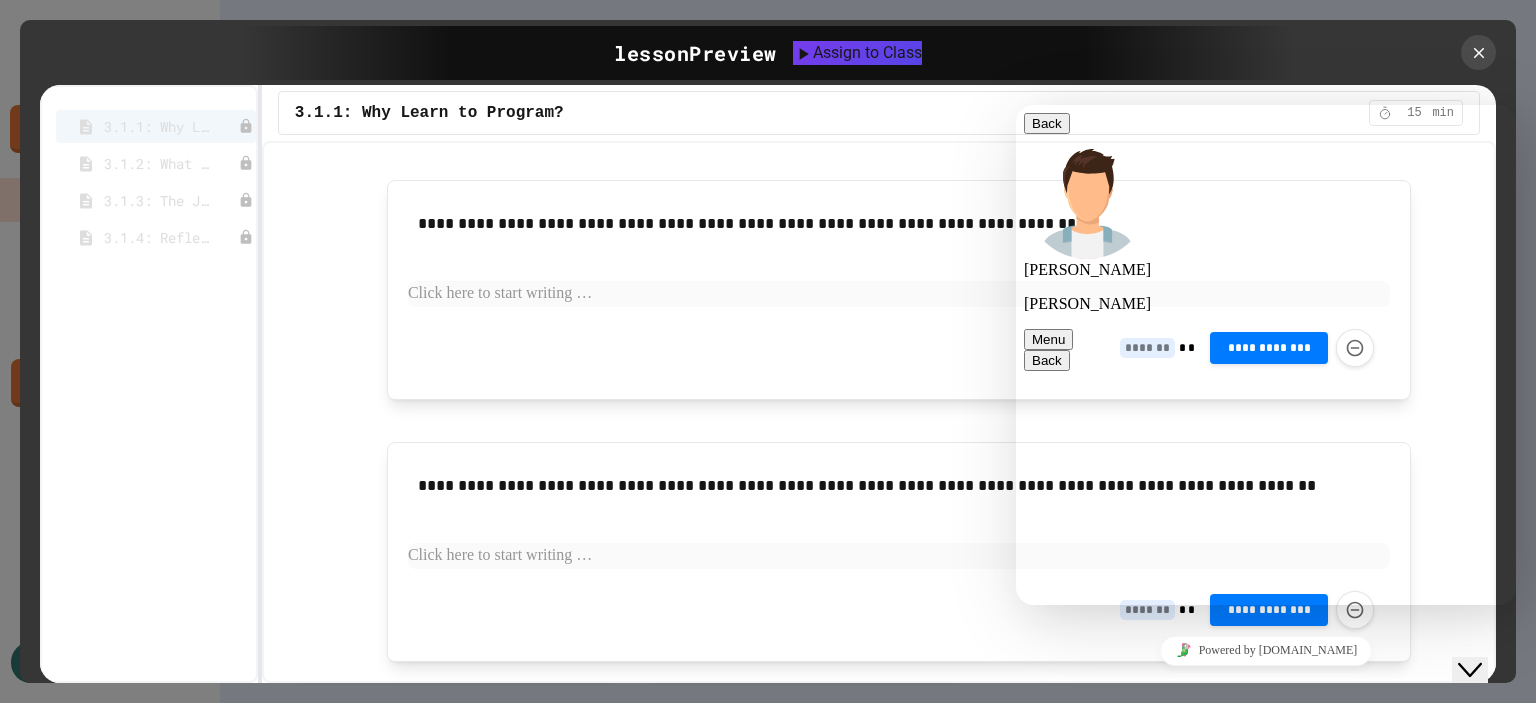 type on "**********" 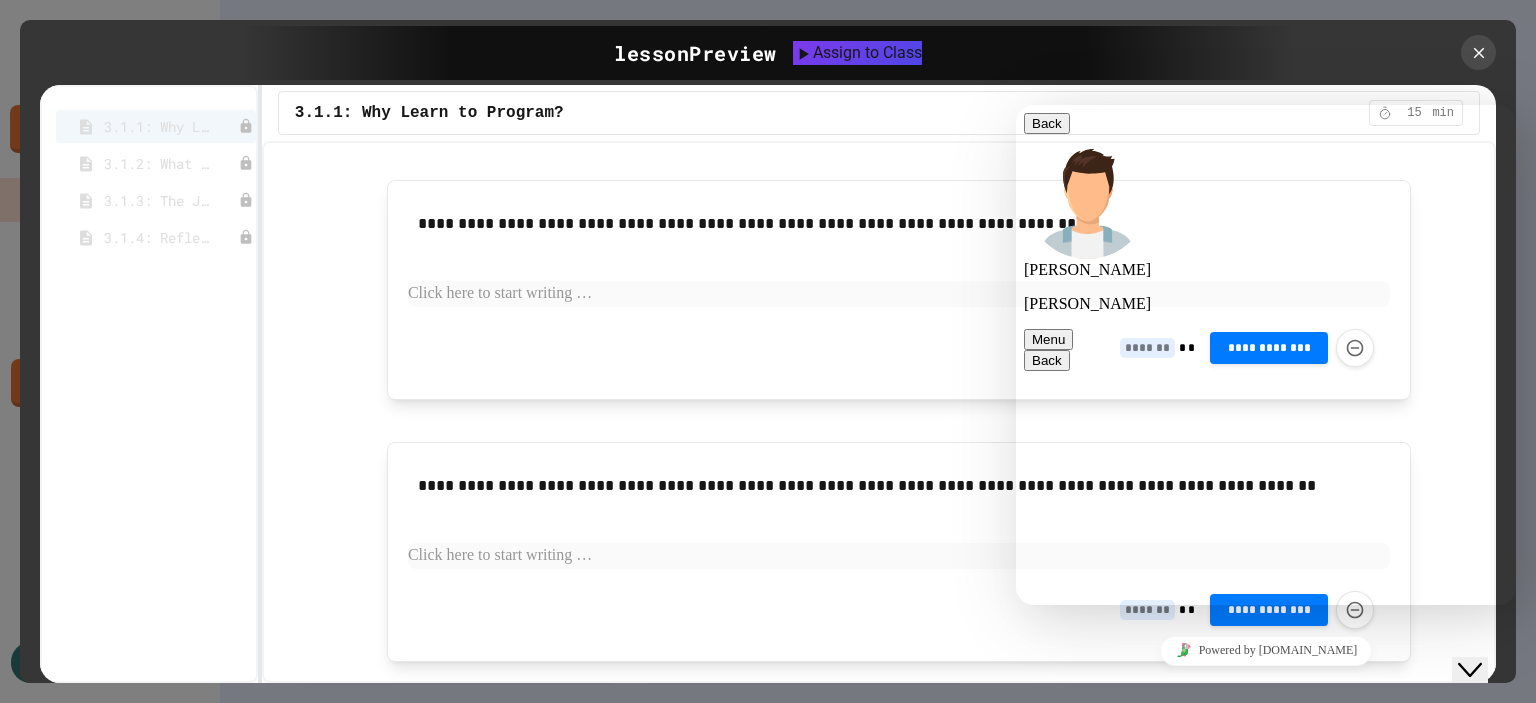 type 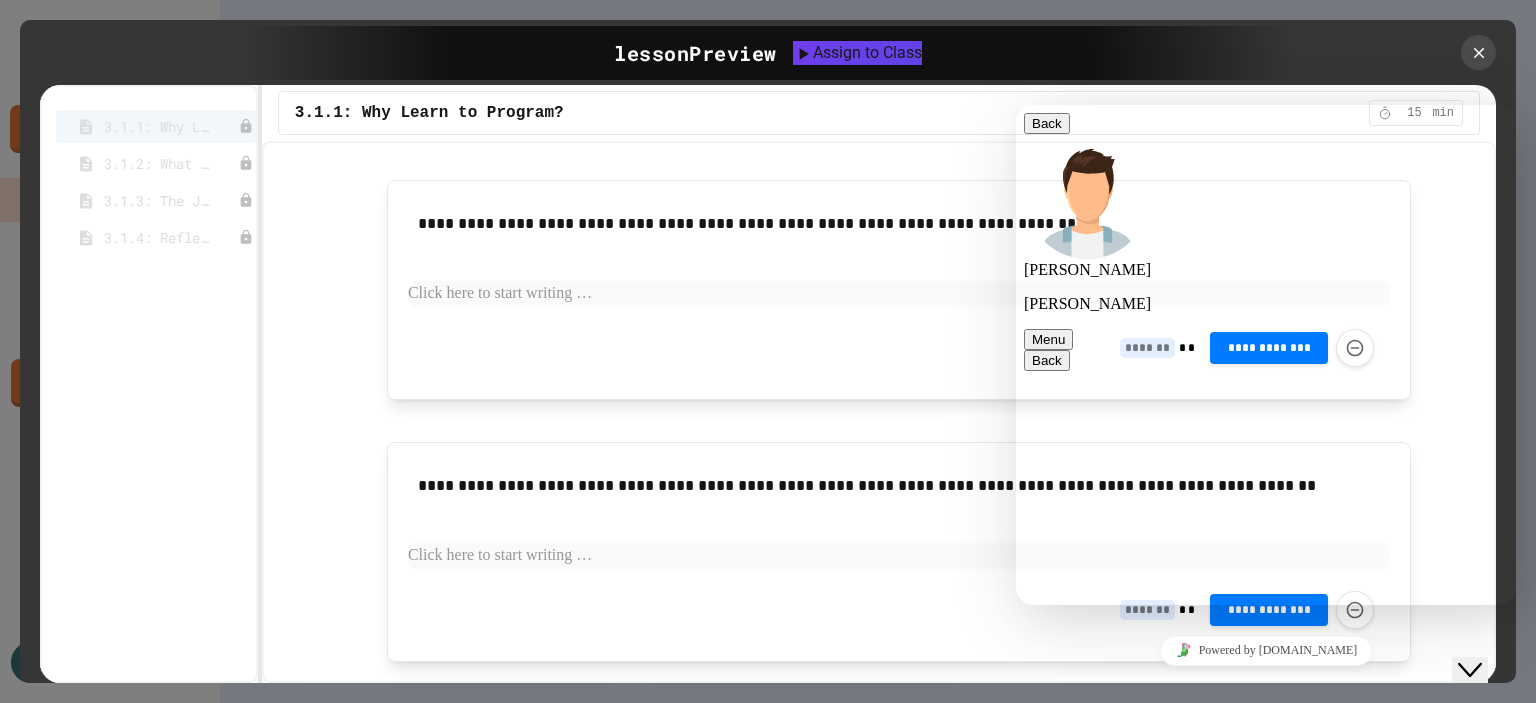 scroll, scrollTop: 1375, scrollLeft: 0, axis: vertical 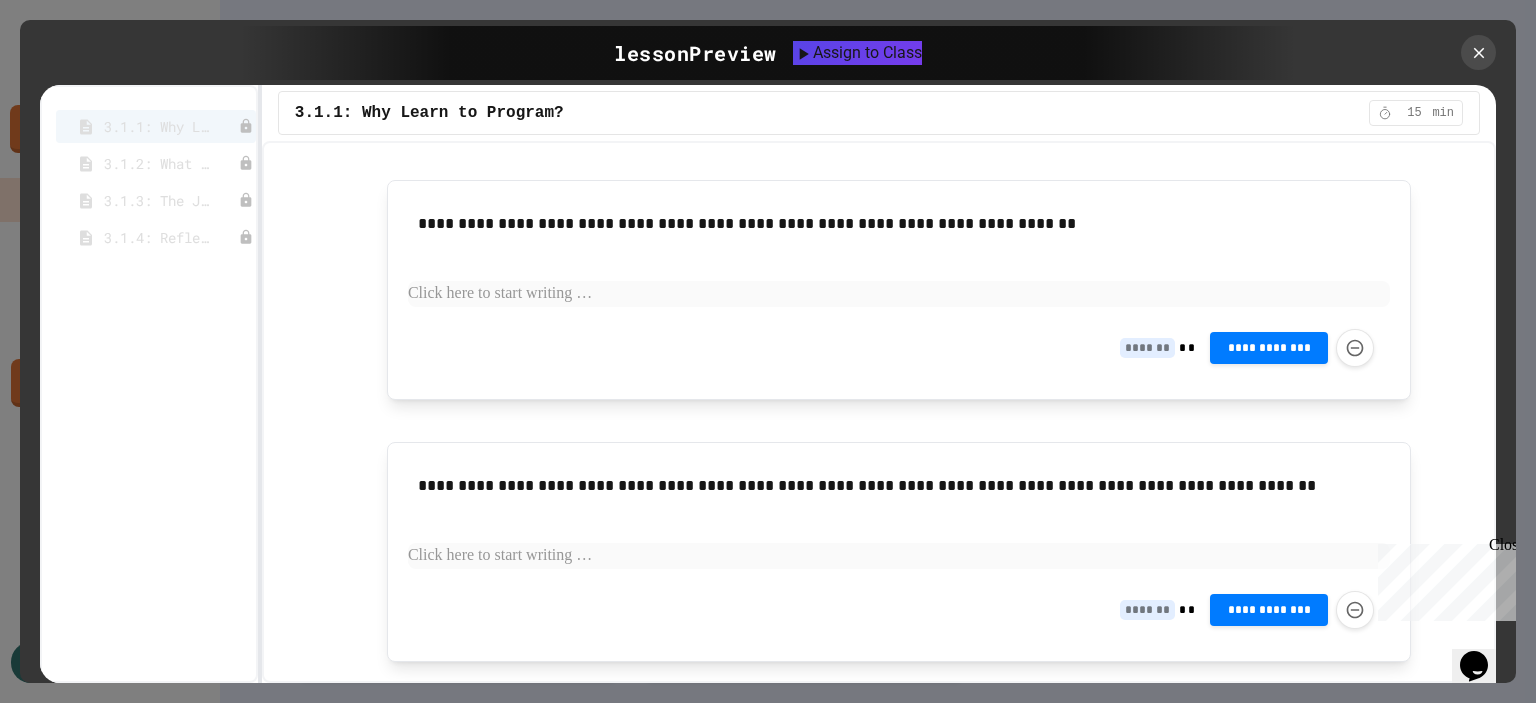 click 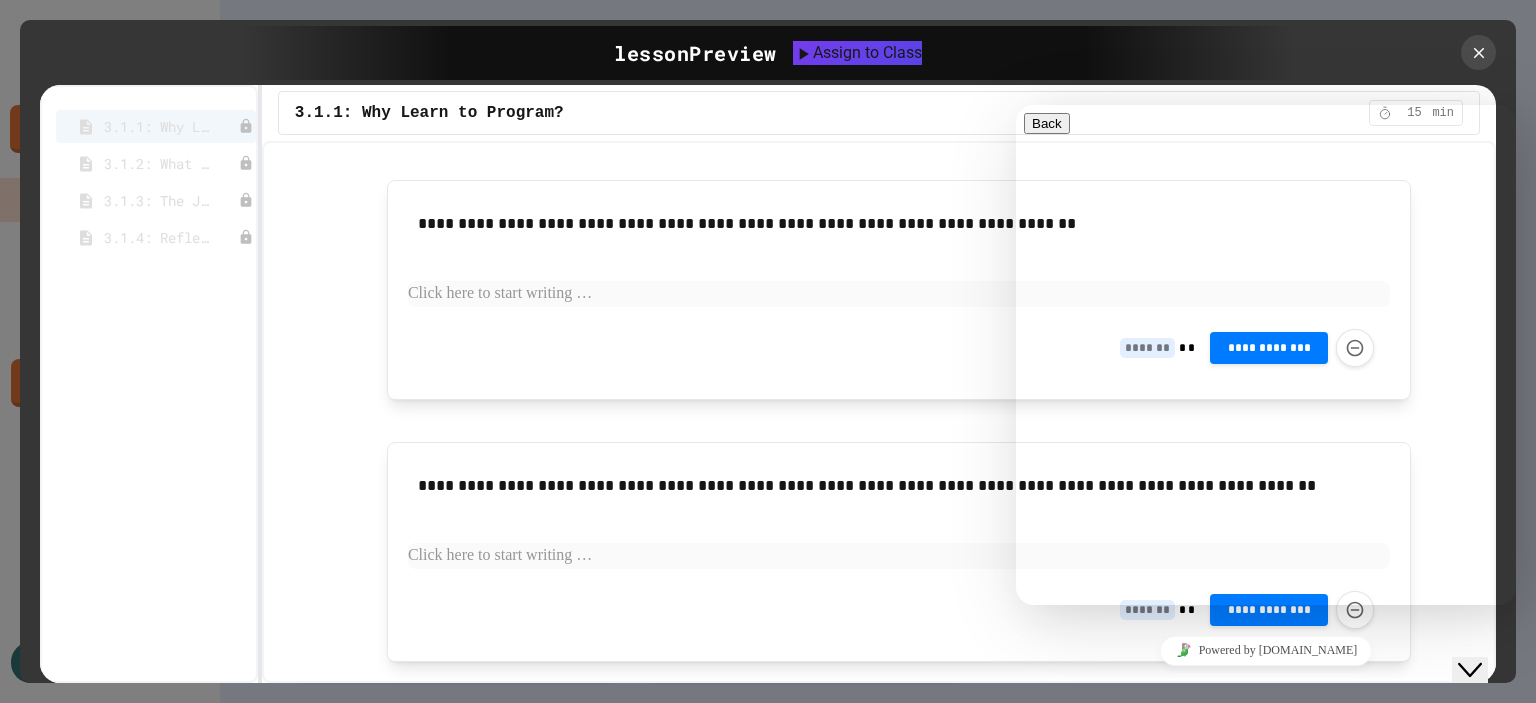 click at bounding box center (1032, 805) 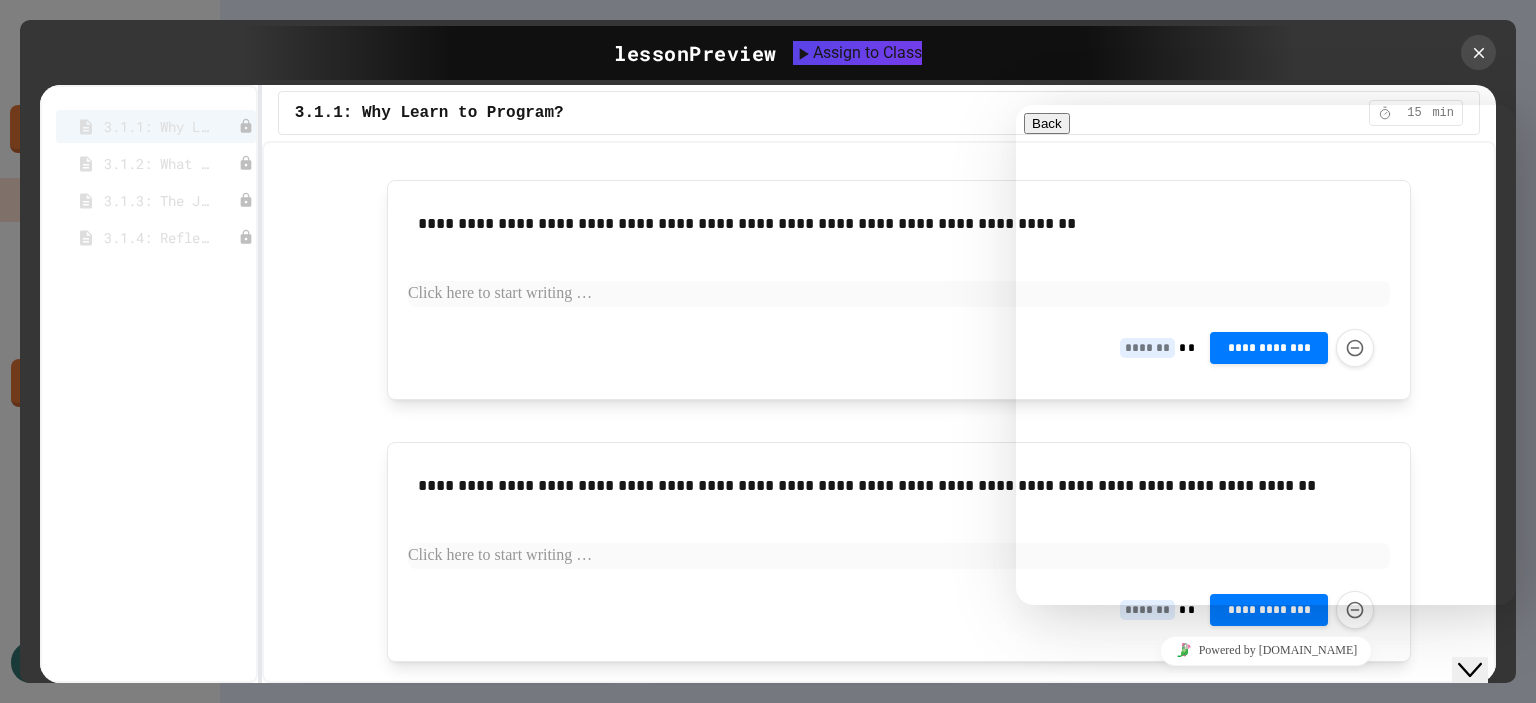 click at bounding box center [1032, 805] 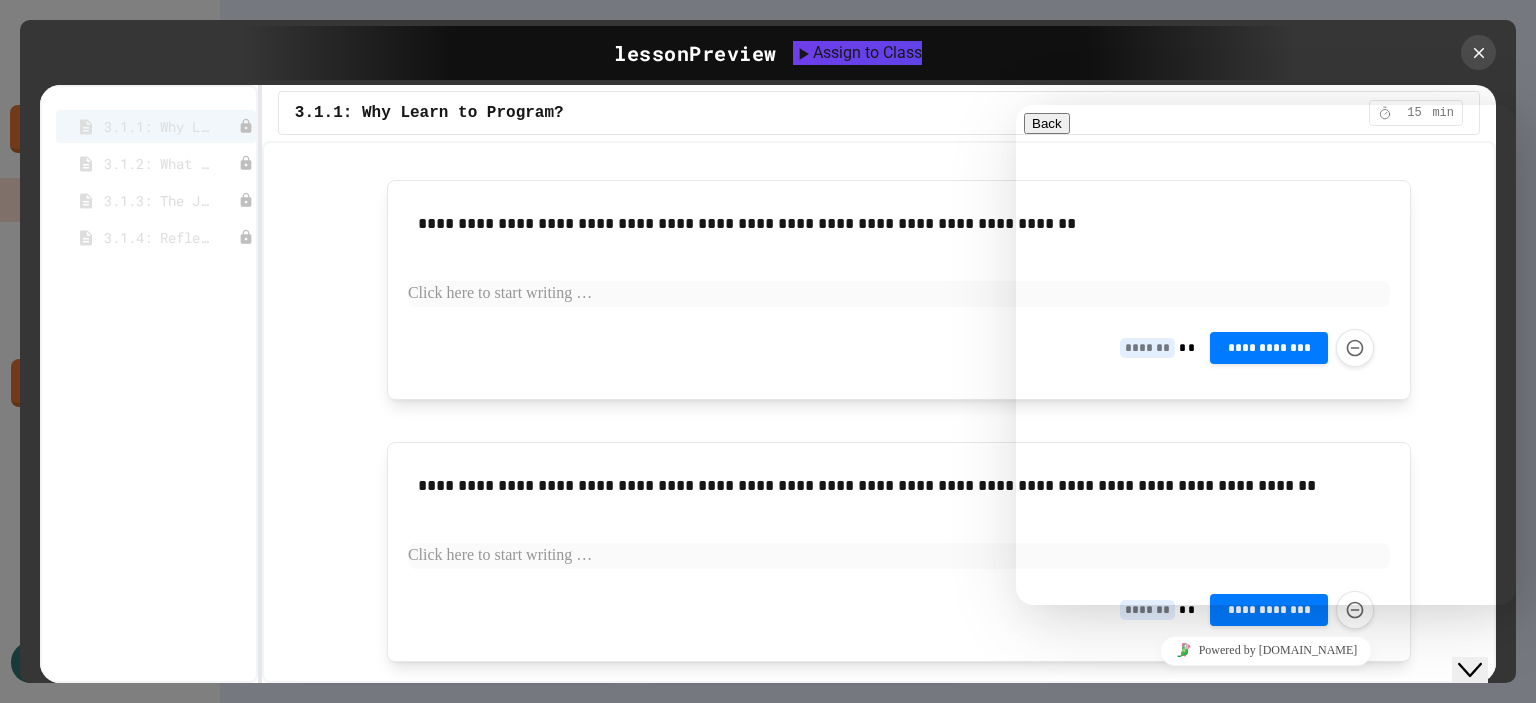 click 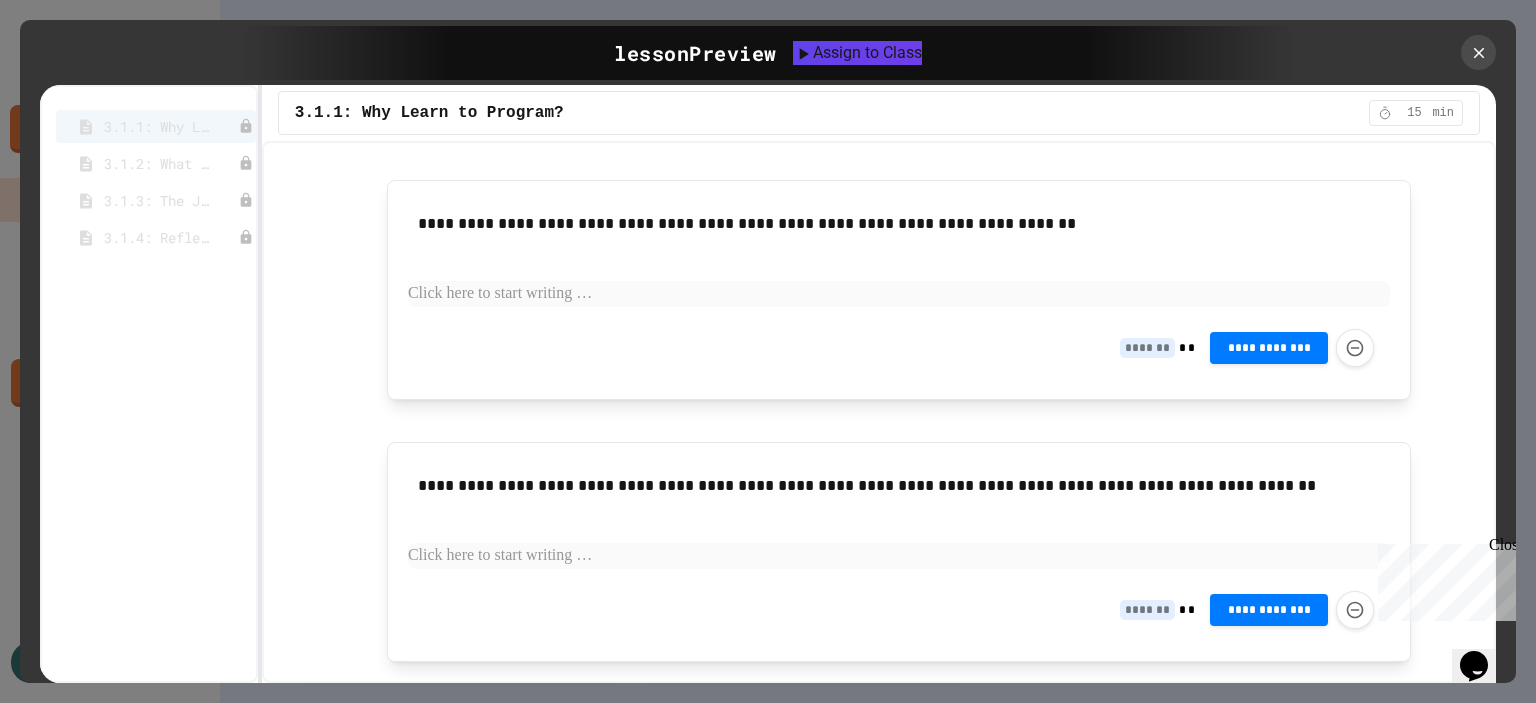 click 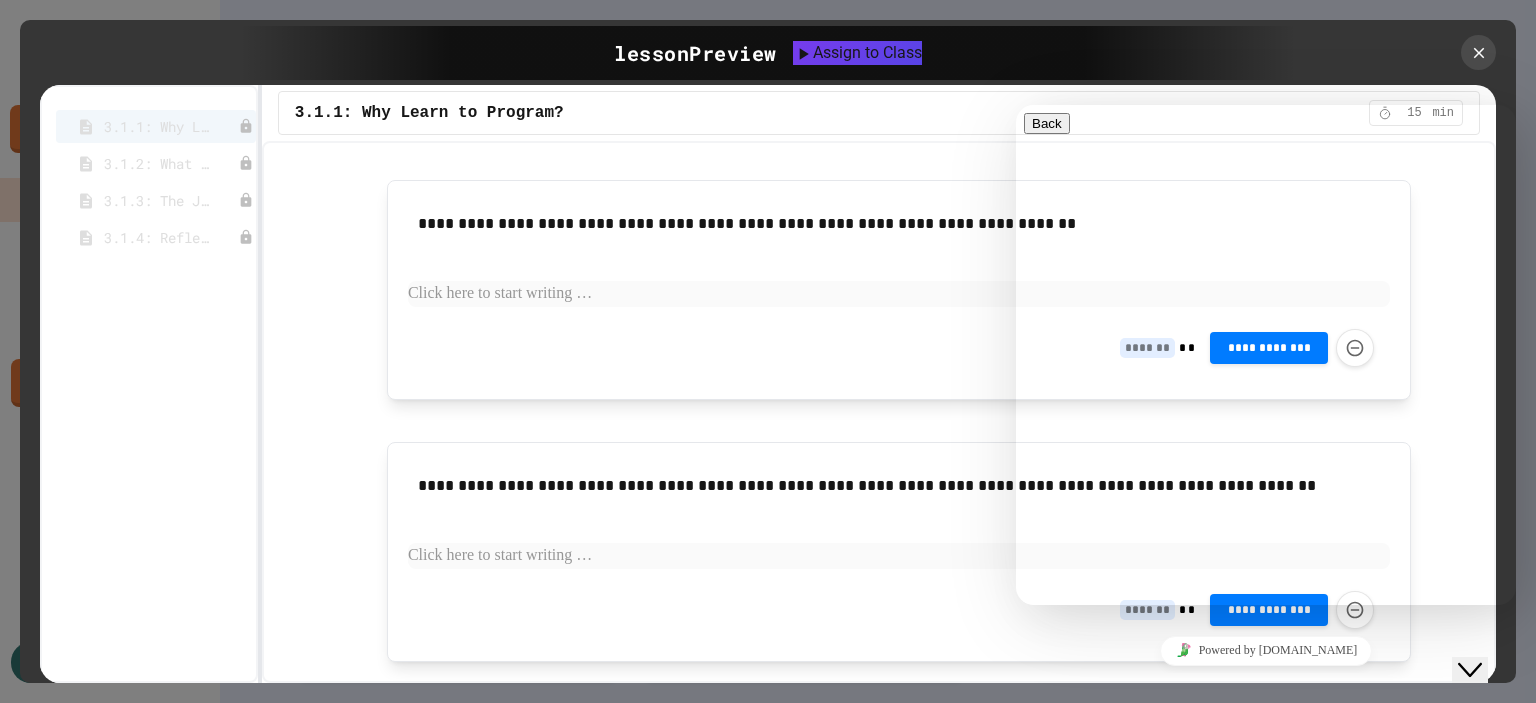 click on "Chat now!" at bounding box center [1266, 743] 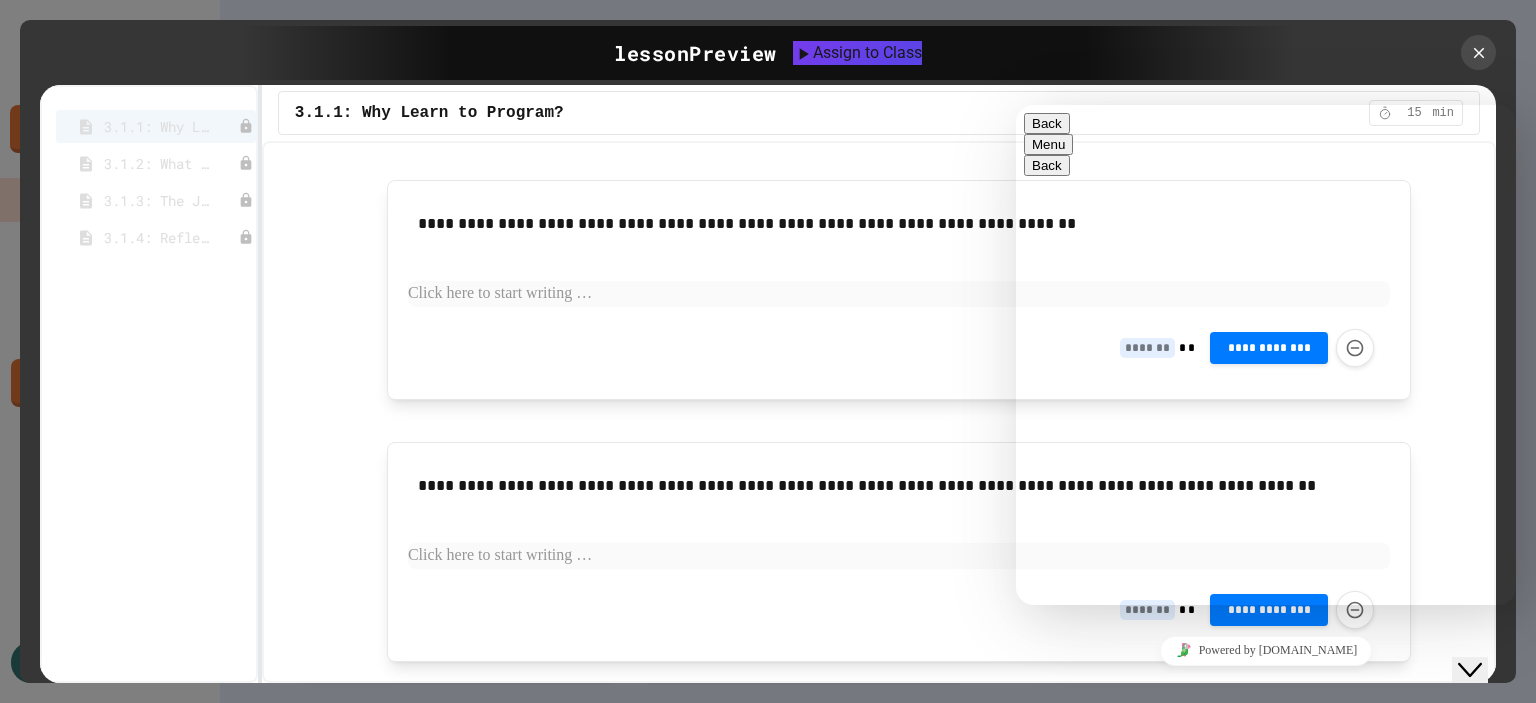 click on "Menu" at bounding box center (1048, 144) 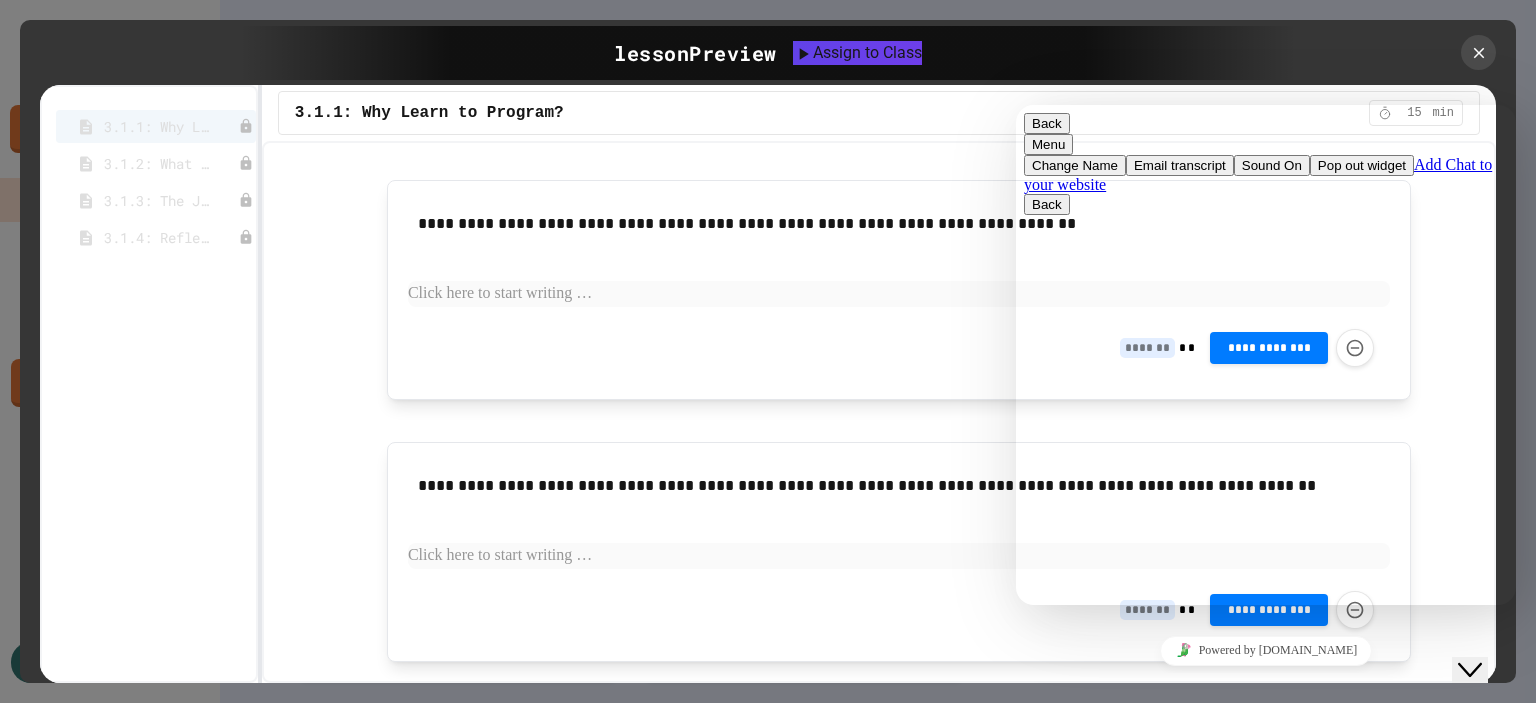 click on "Back" at bounding box center (1047, 123) 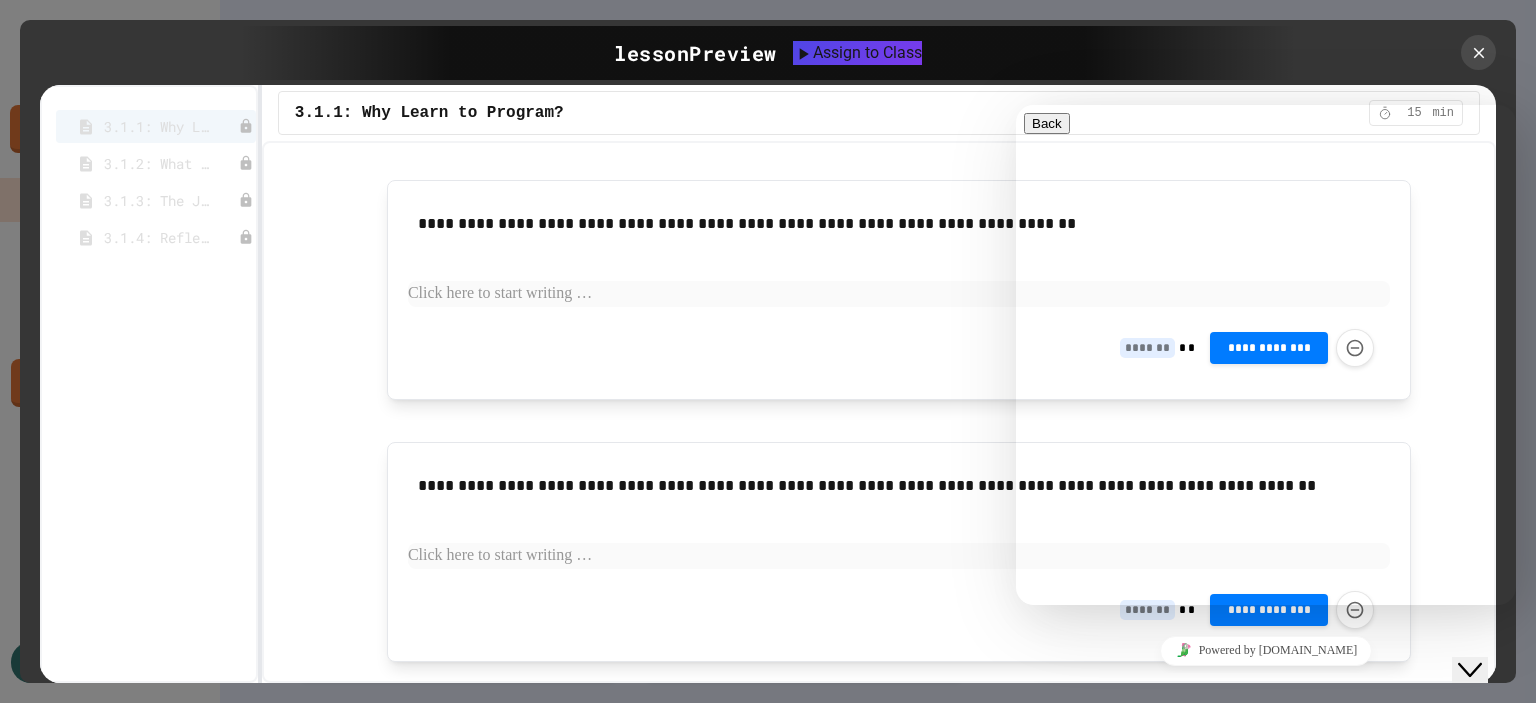 click on "Hi there   Chat now!   We typically reply in a few minutes" at bounding box center [1266, 718] 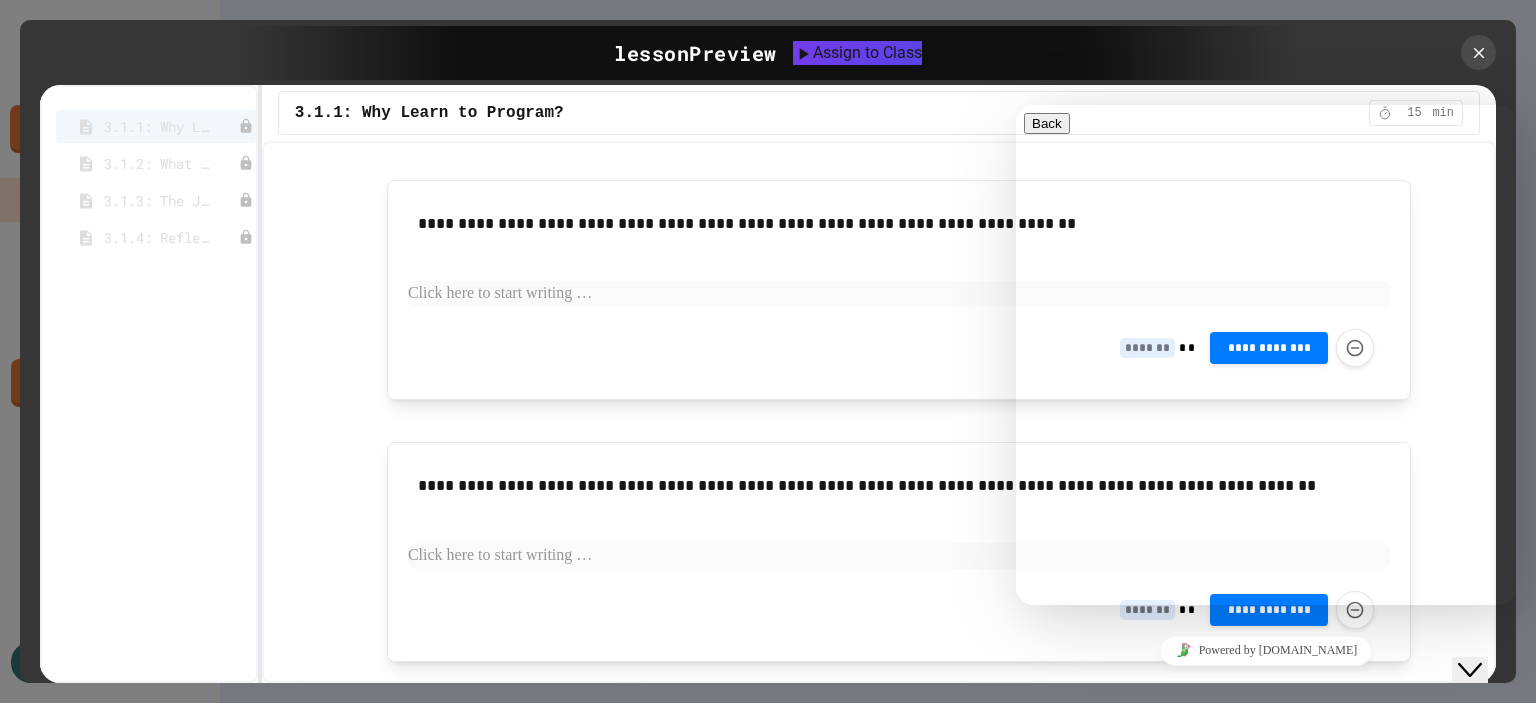 click at bounding box center [1032, 805] 